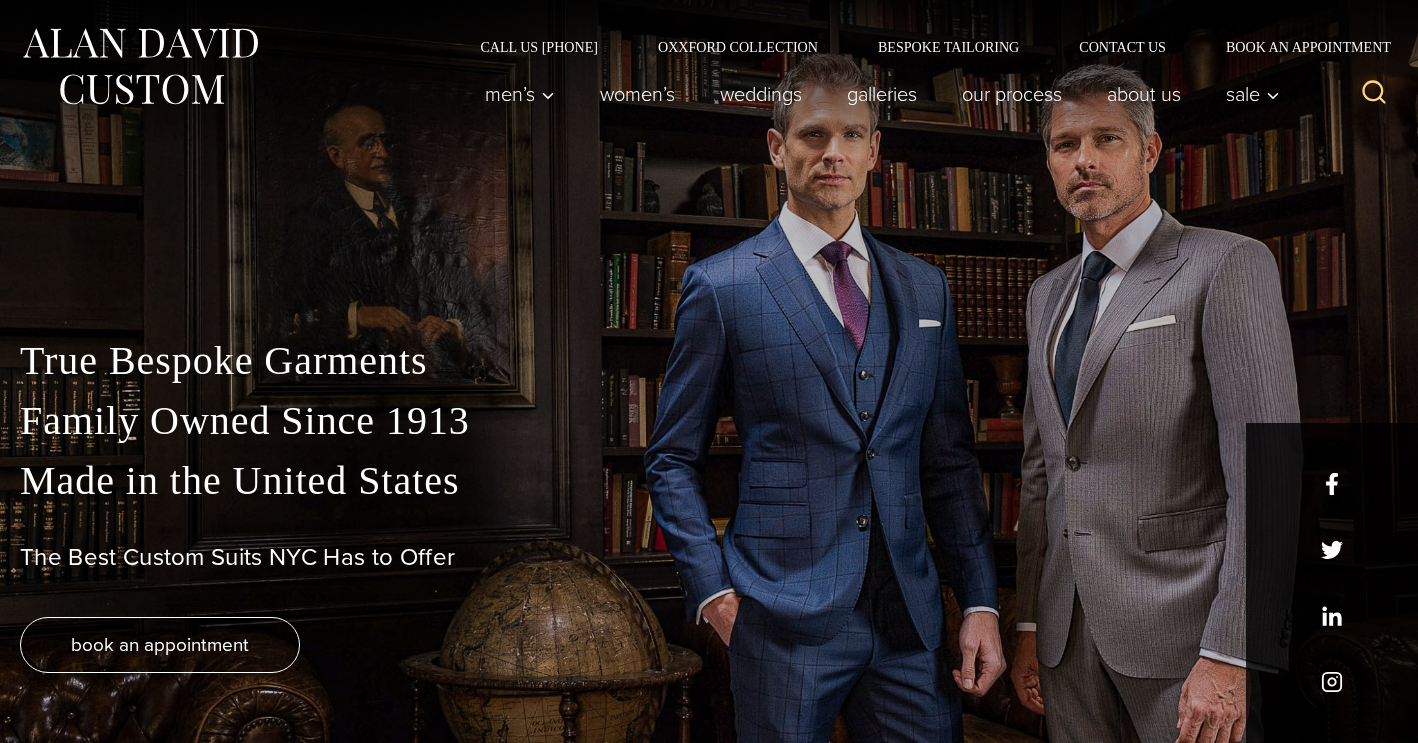 scroll, scrollTop: 0, scrollLeft: 0, axis: both 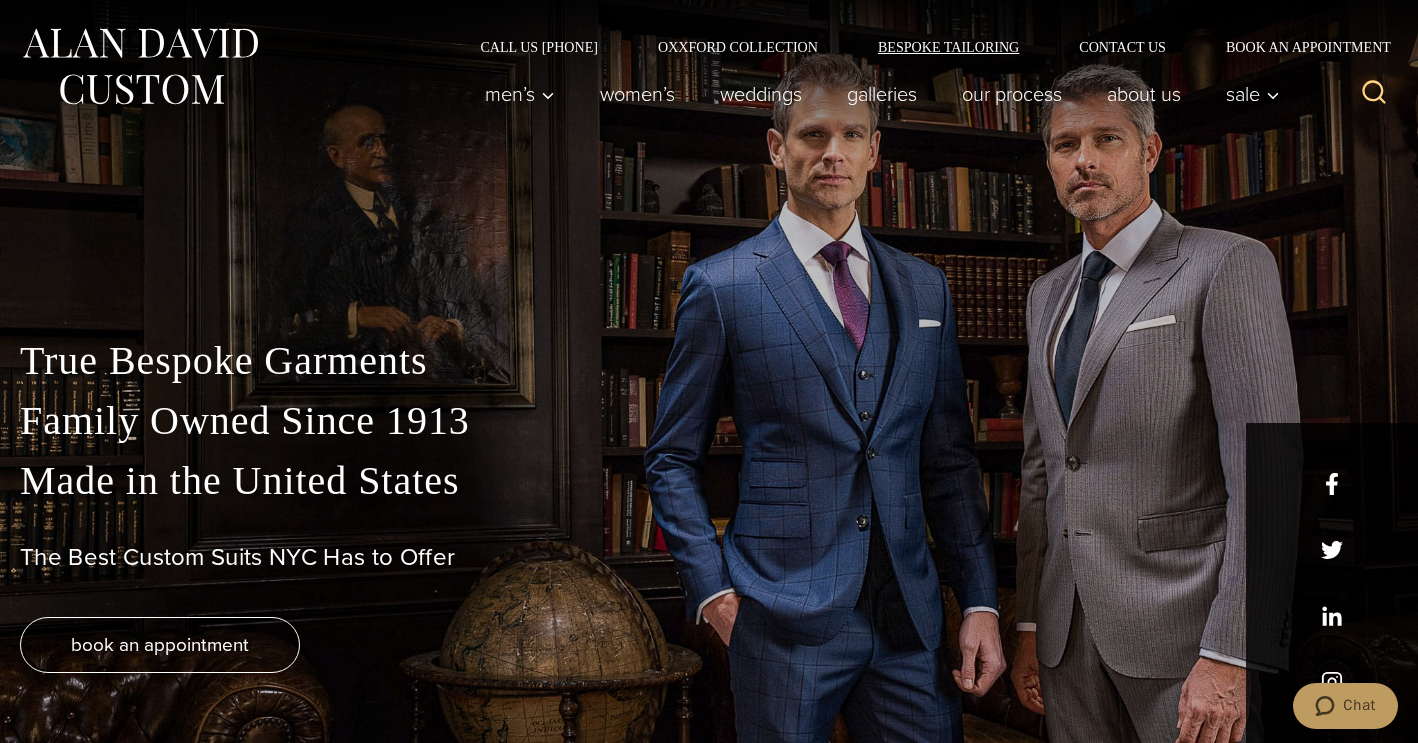 click on "Bespoke Tailoring" at bounding box center [948, 47] 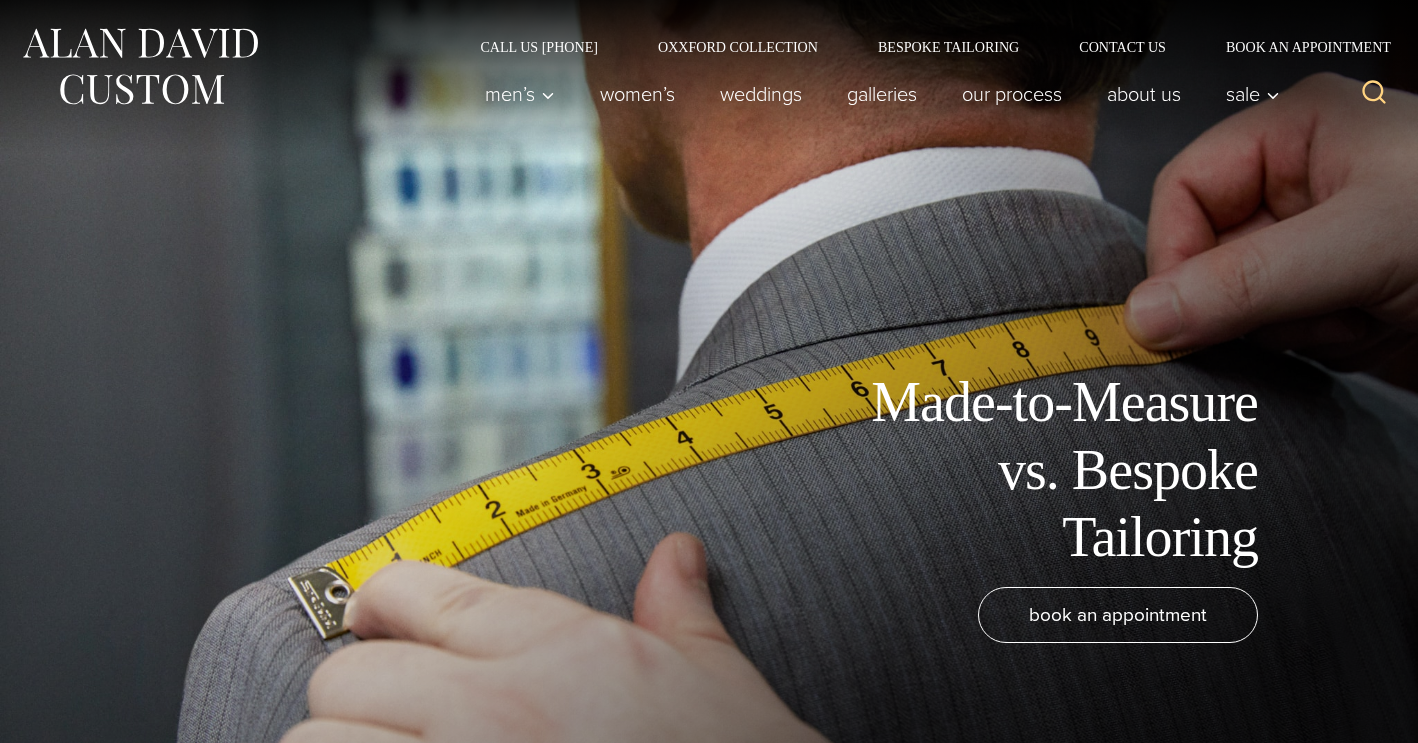scroll, scrollTop: 0, scrollLeft: 0, axis: both 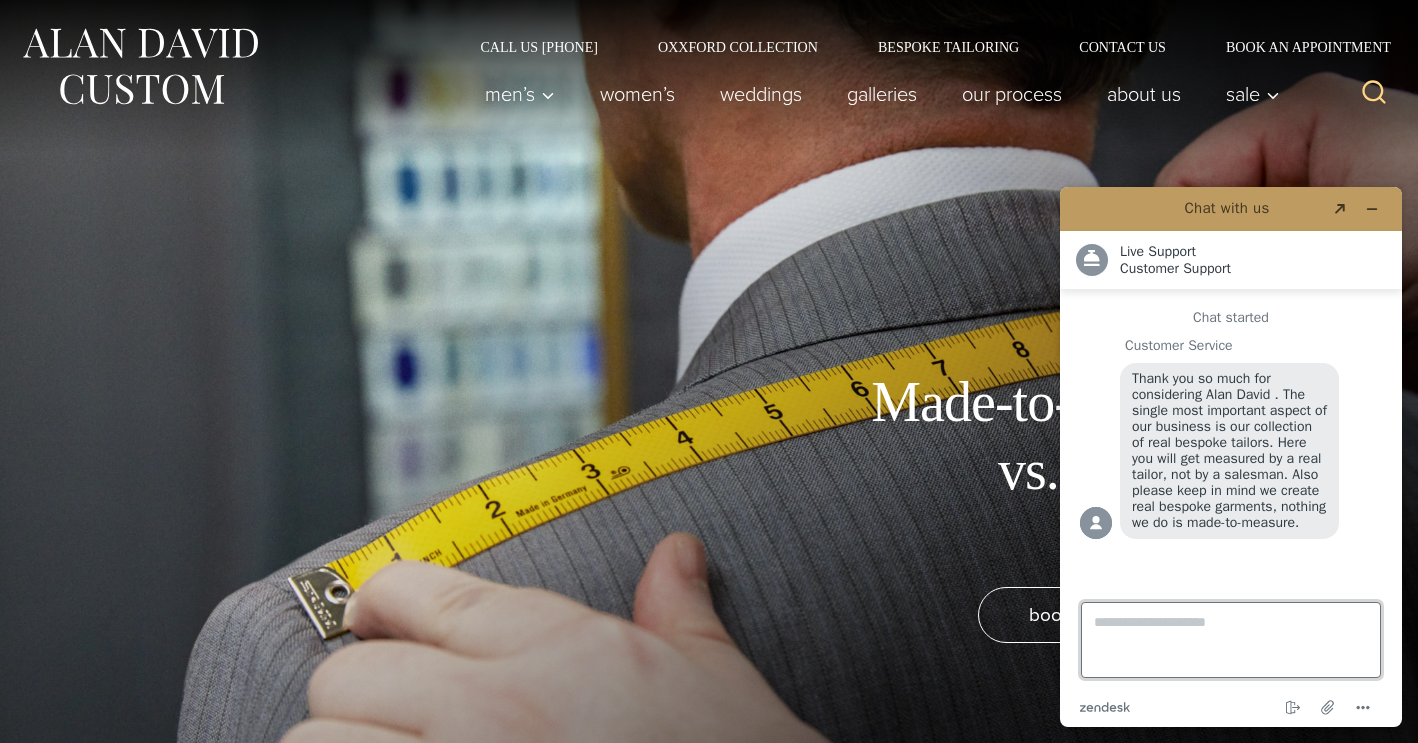 click on "Type a message here..." at bounding box center (1231, 640) 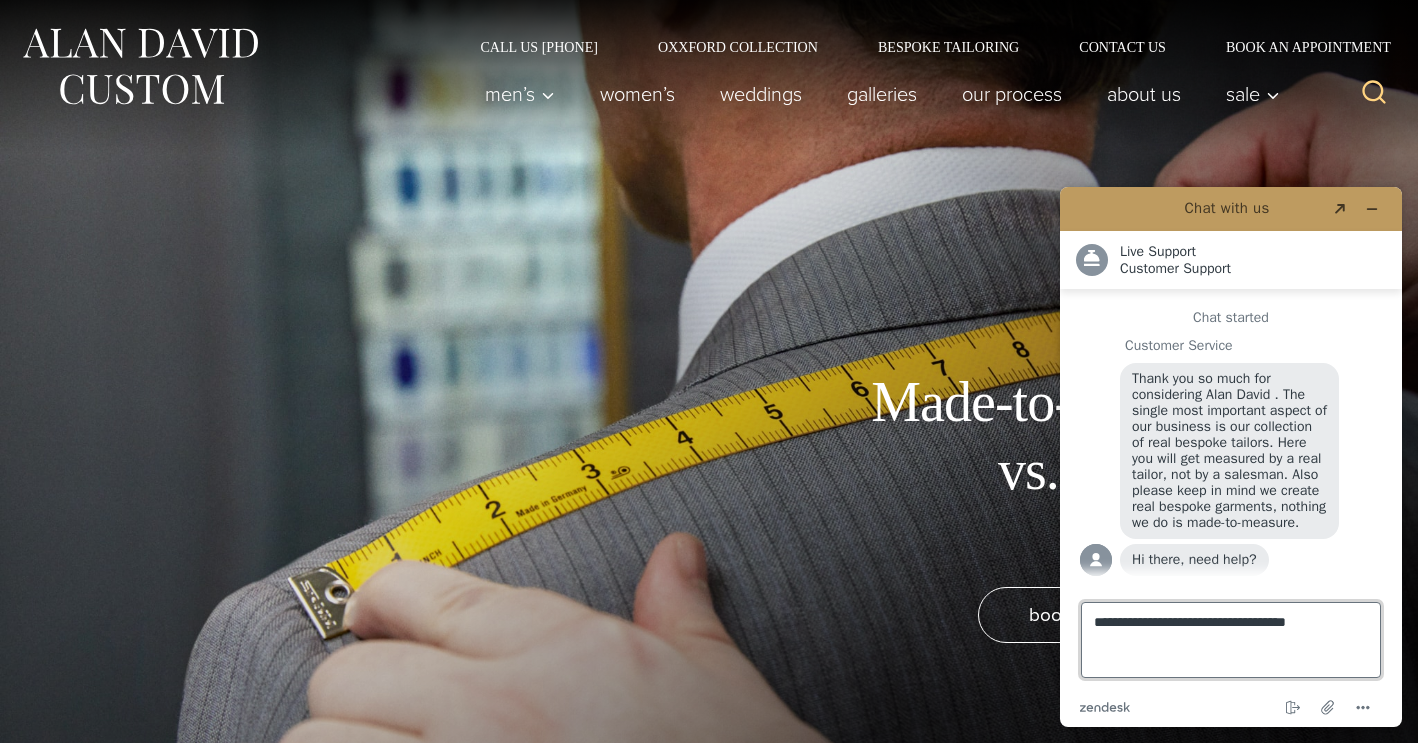 scroll, scrollTop: 20, scrollLeft: 0, axis: vertical 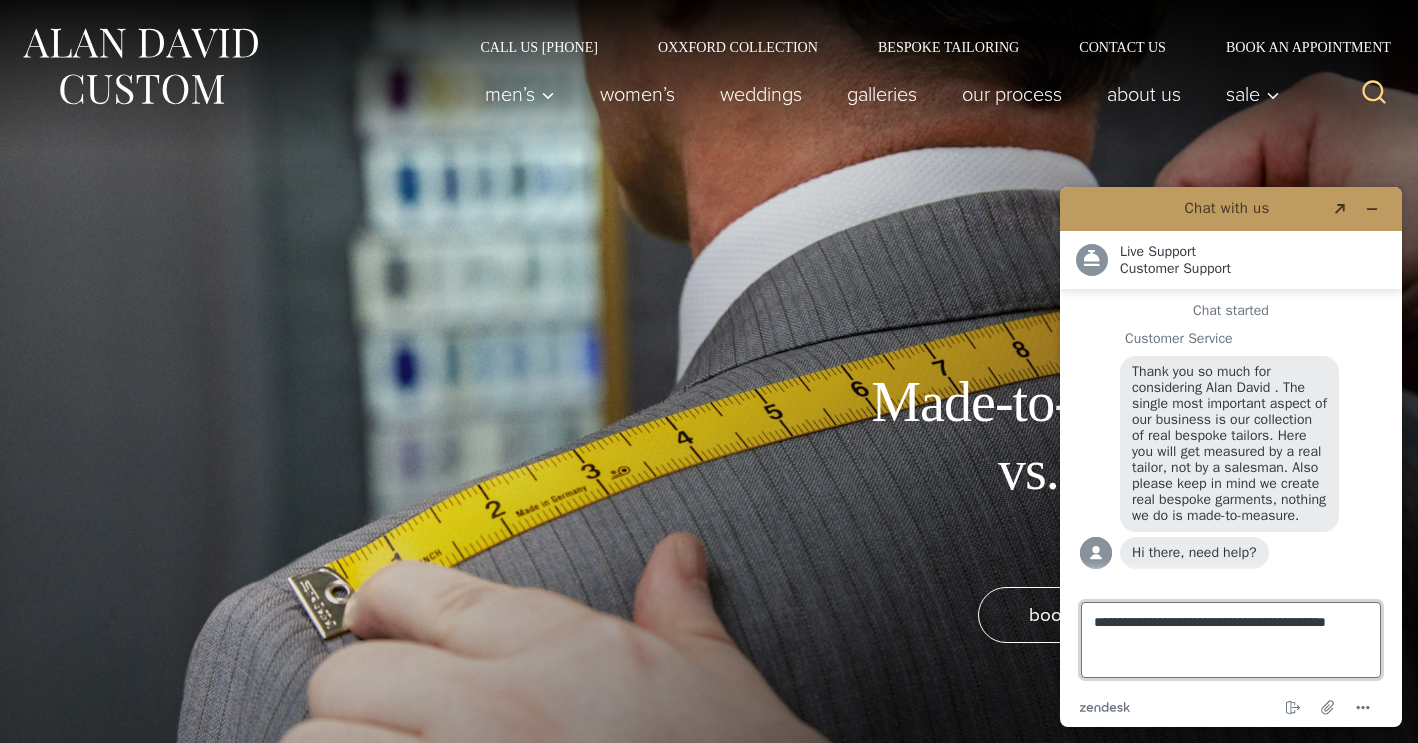 type on "**********" 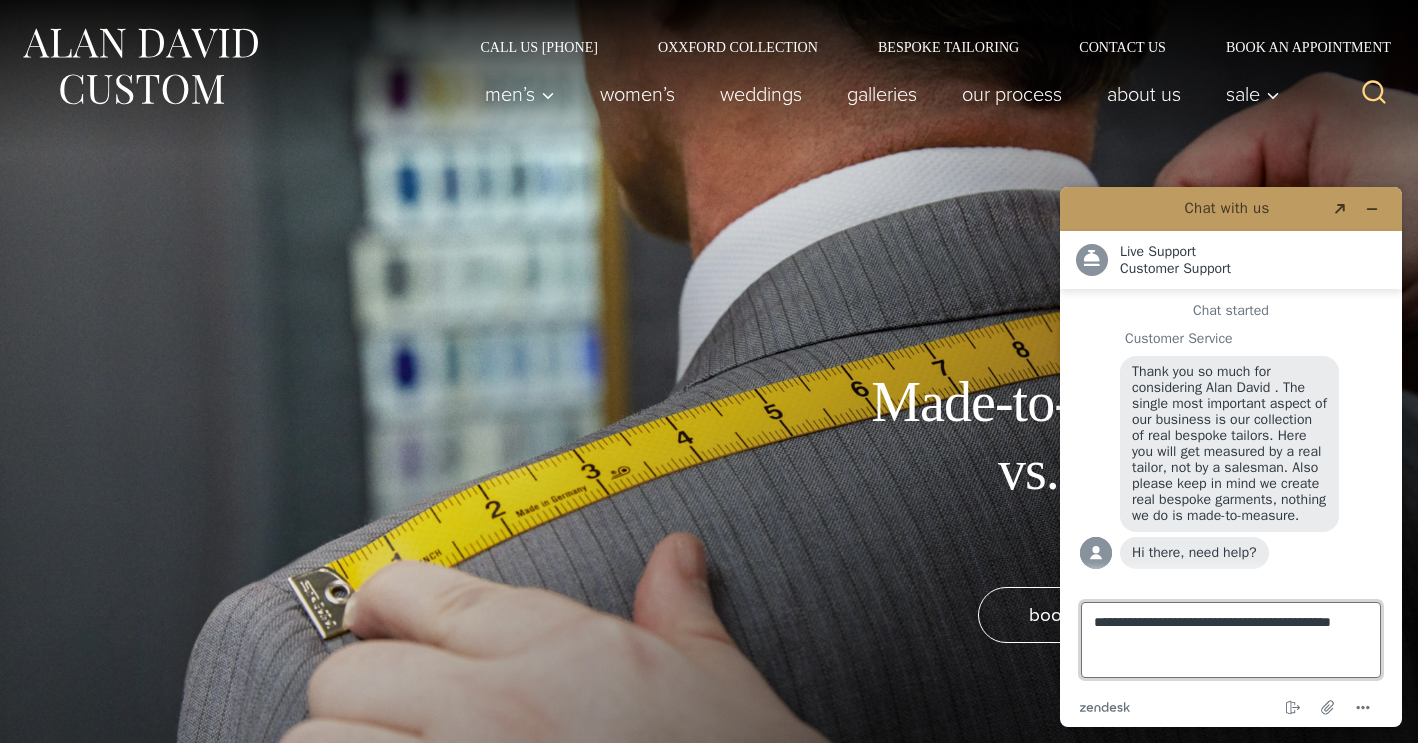 type 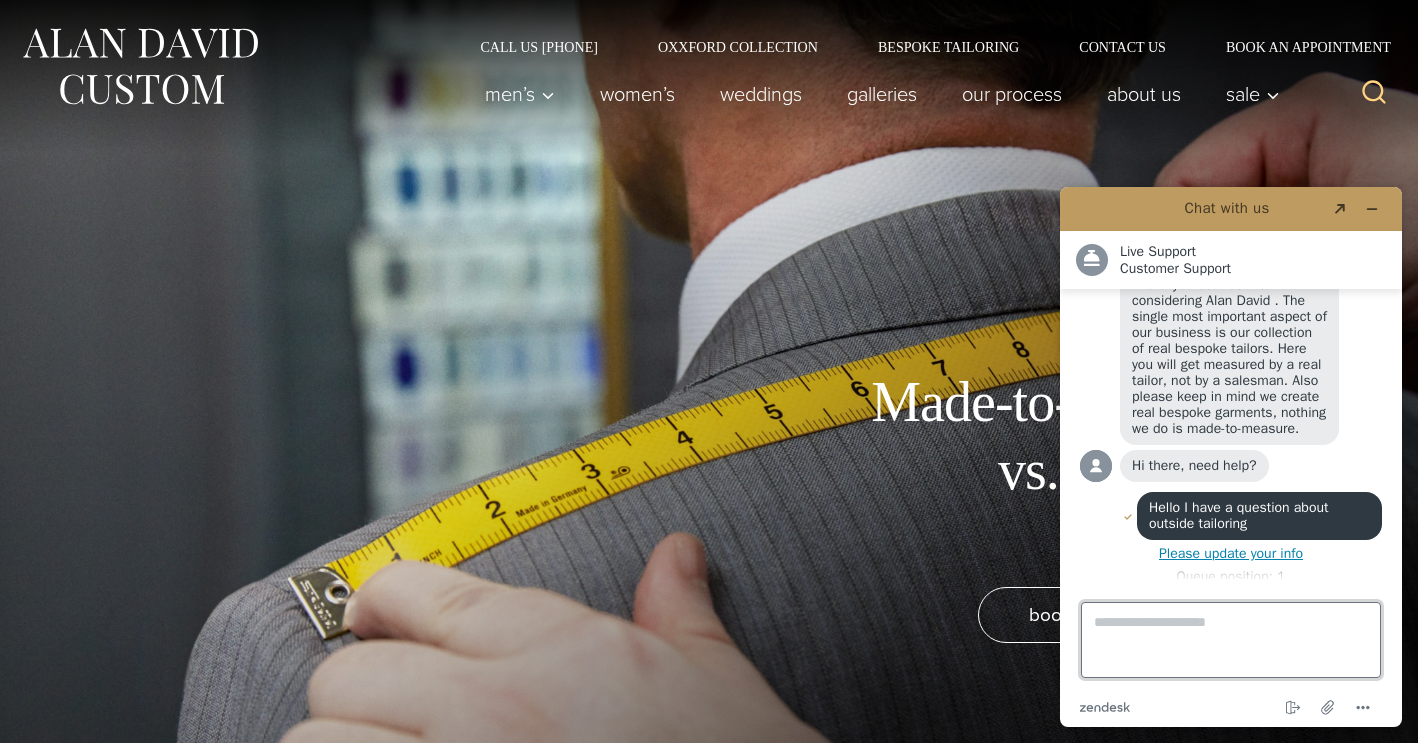 scroll, scrollTop: 121, scrollLeft: 0, axis: vertical 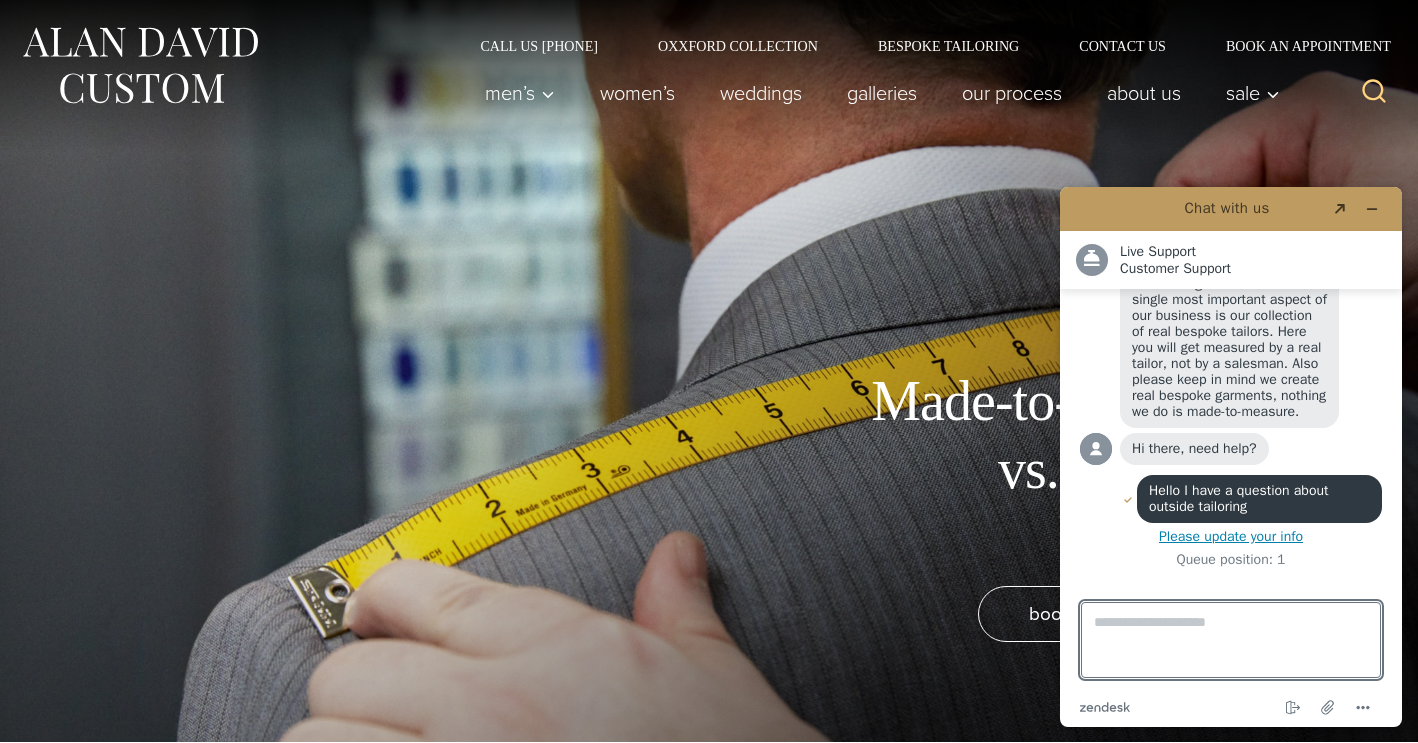 click on "Please update your info" at bounding box center (1231, 537) 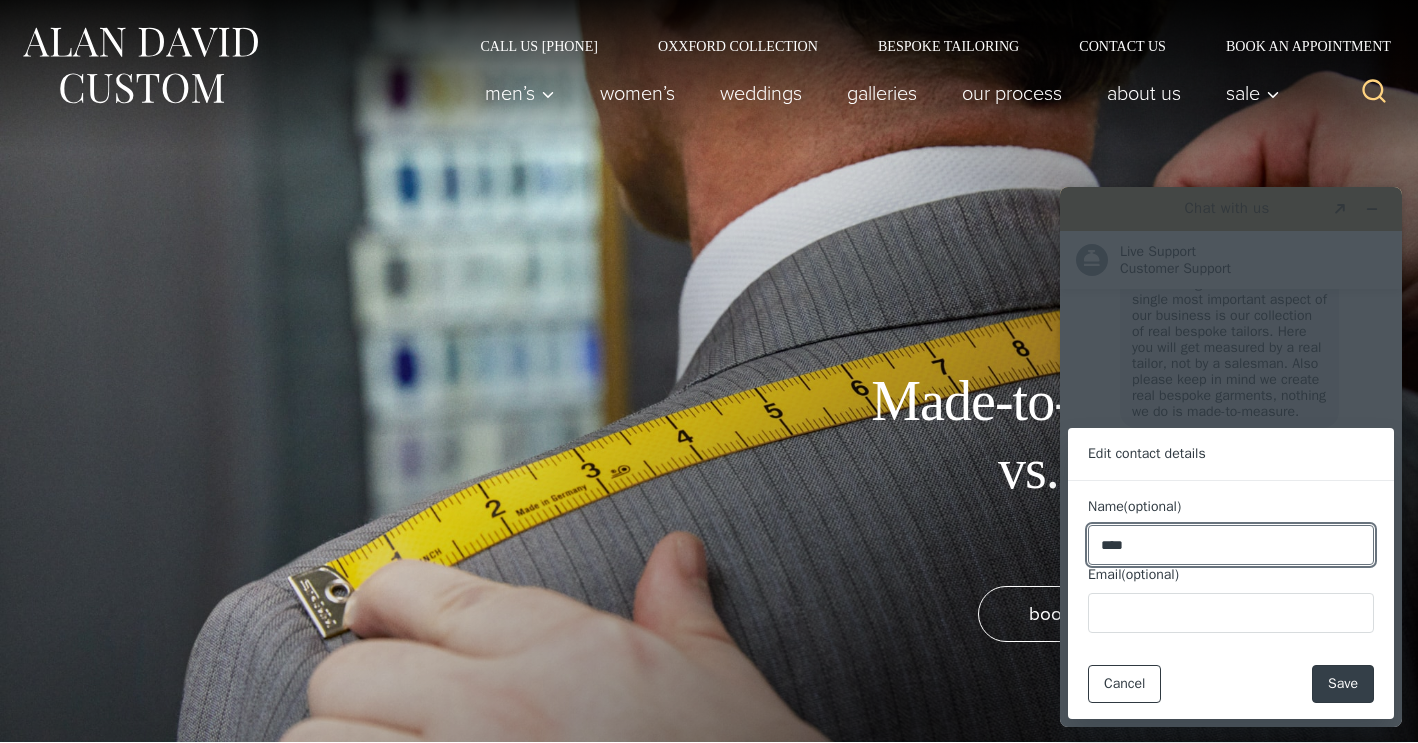 type on "****" 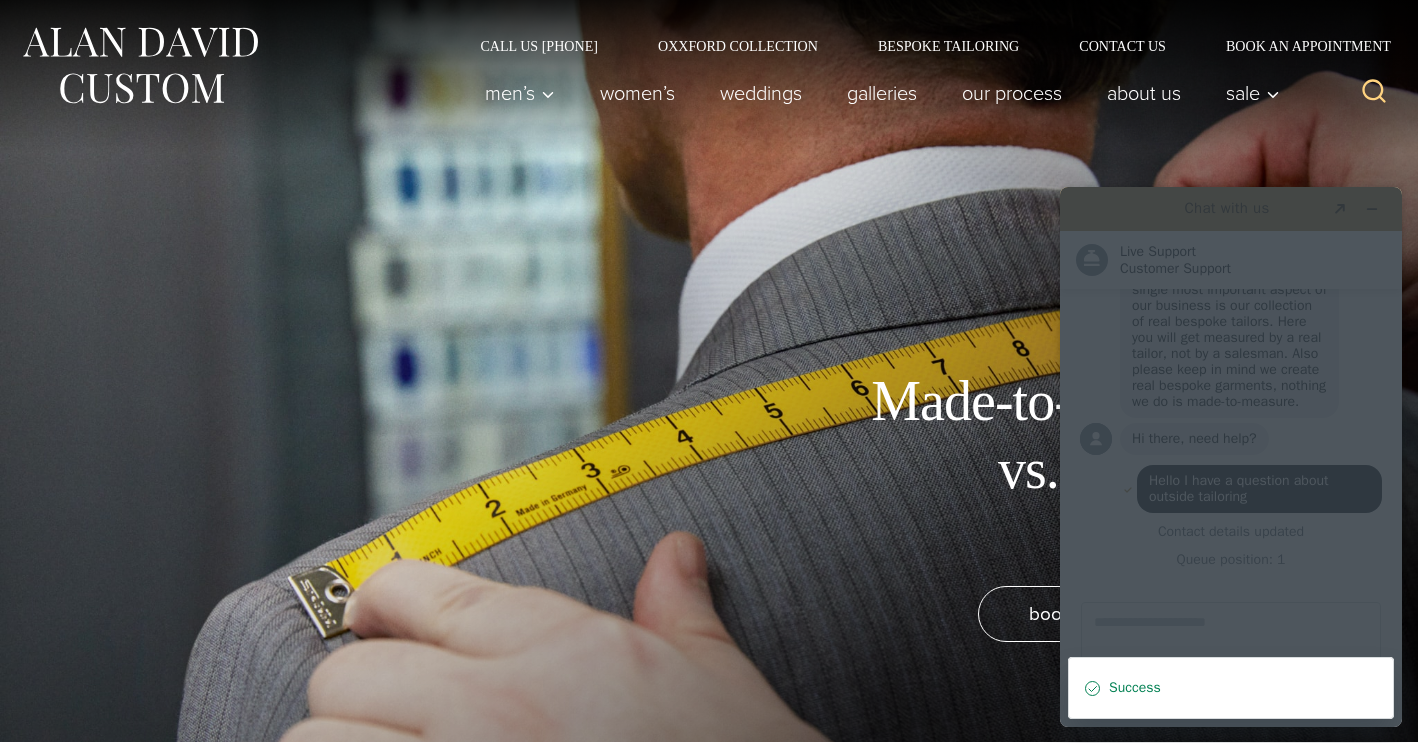 scroll, scrollTop: 131, scrollLeft: 0, axis: vertical 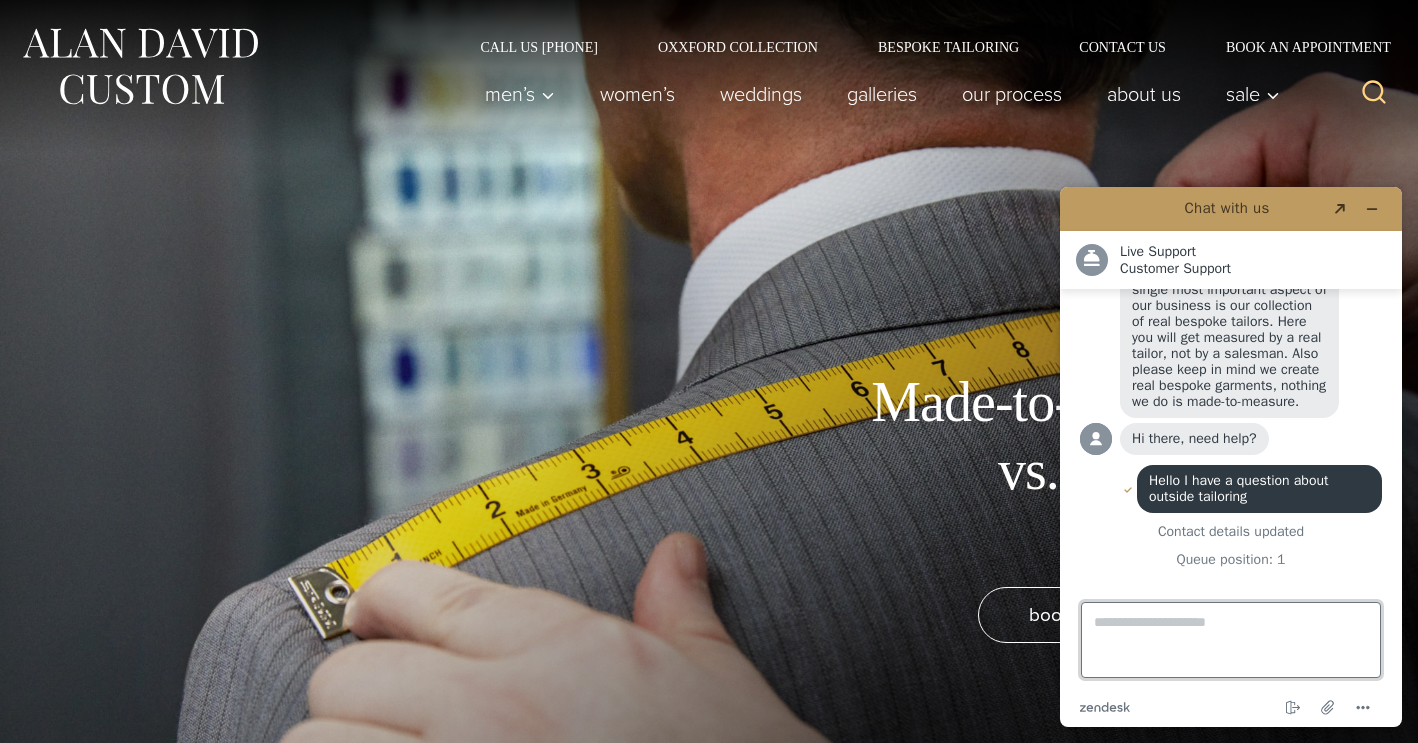 click on "Type a message here..." at bounding box center [1231, 640] 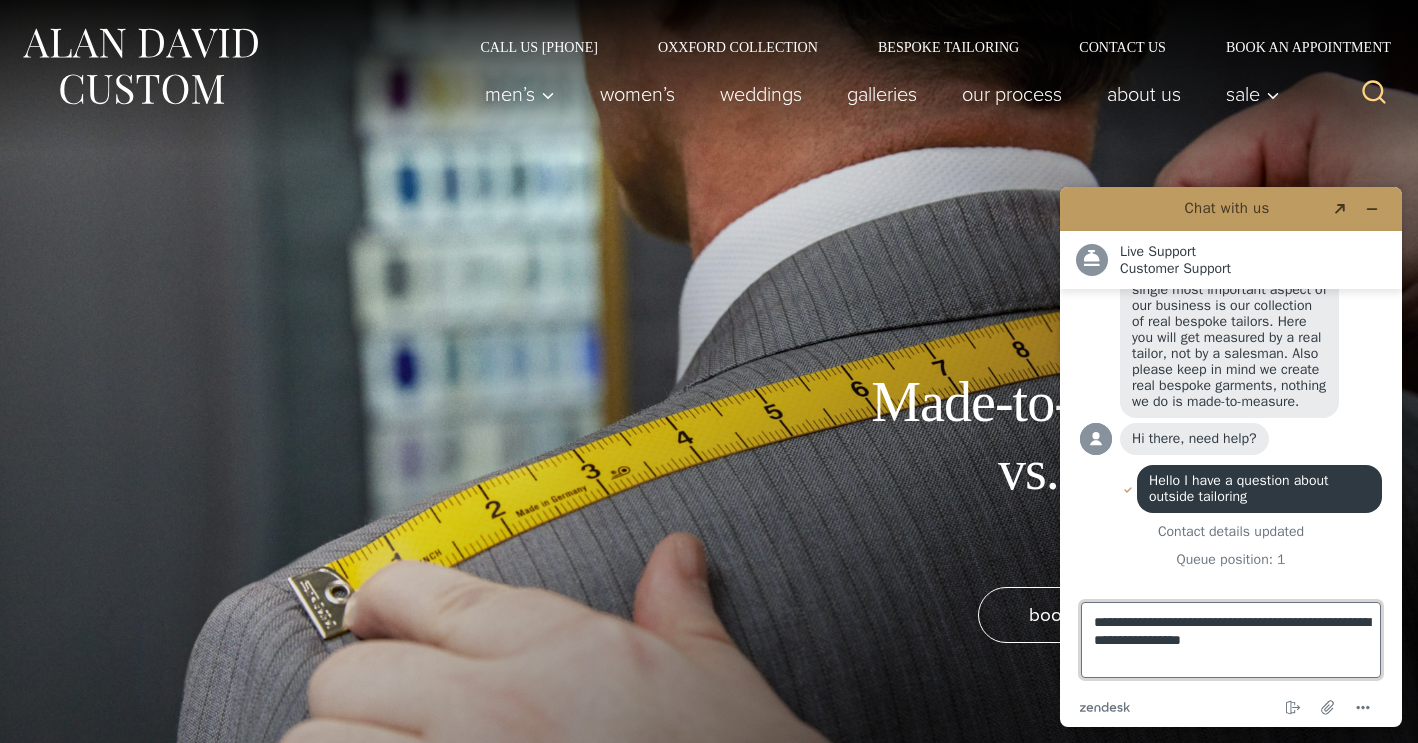 scroll, scrollTop: 277, scrollLeft: 0, axis: vertical 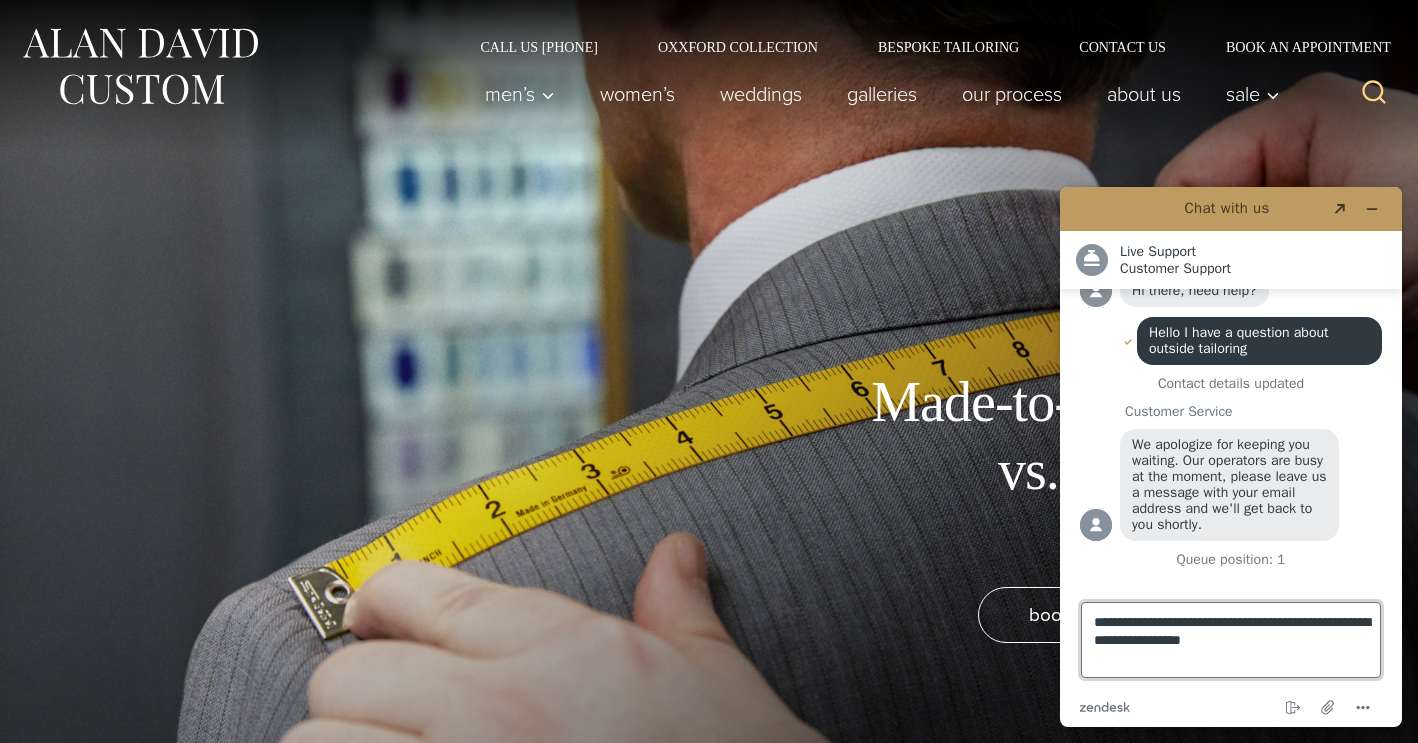 click on "**********" at bounding box center [1231, 640] 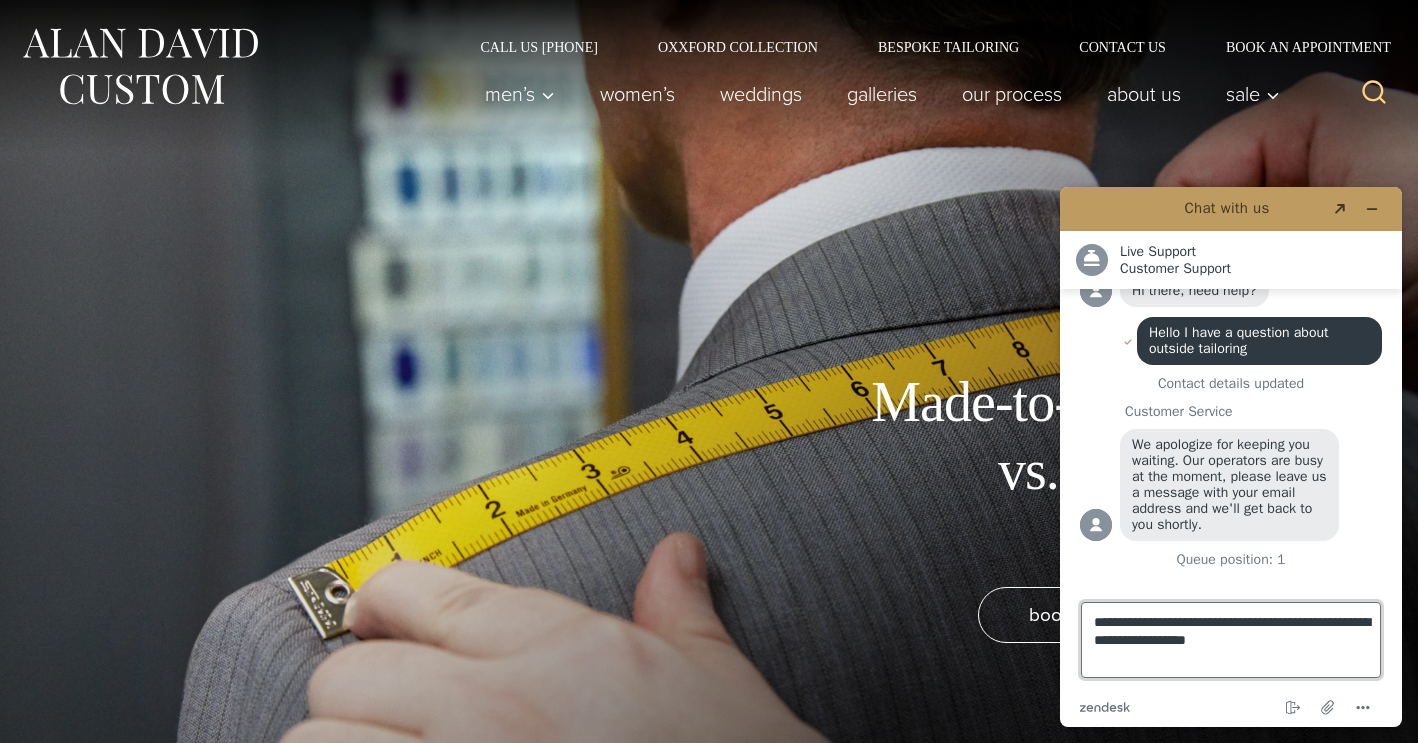 type on "**********" 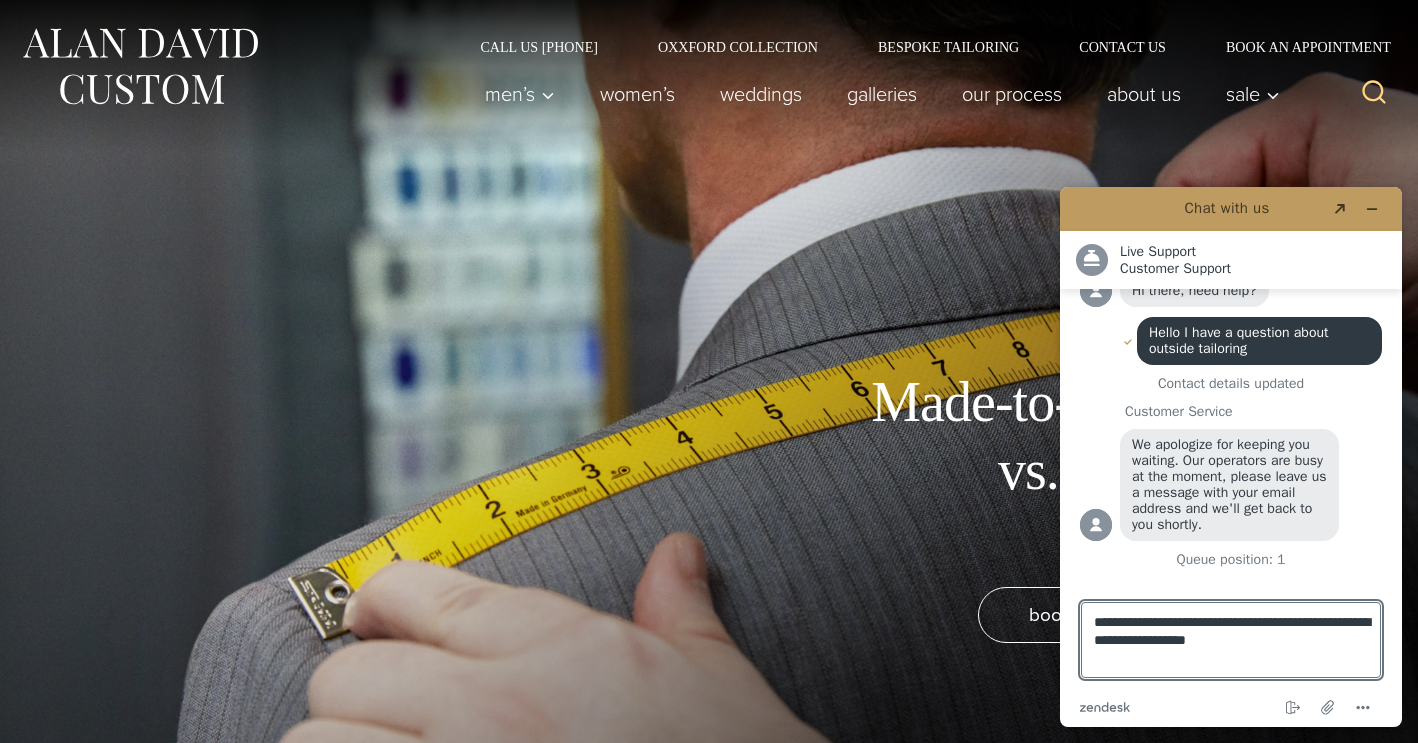 click on "Search" 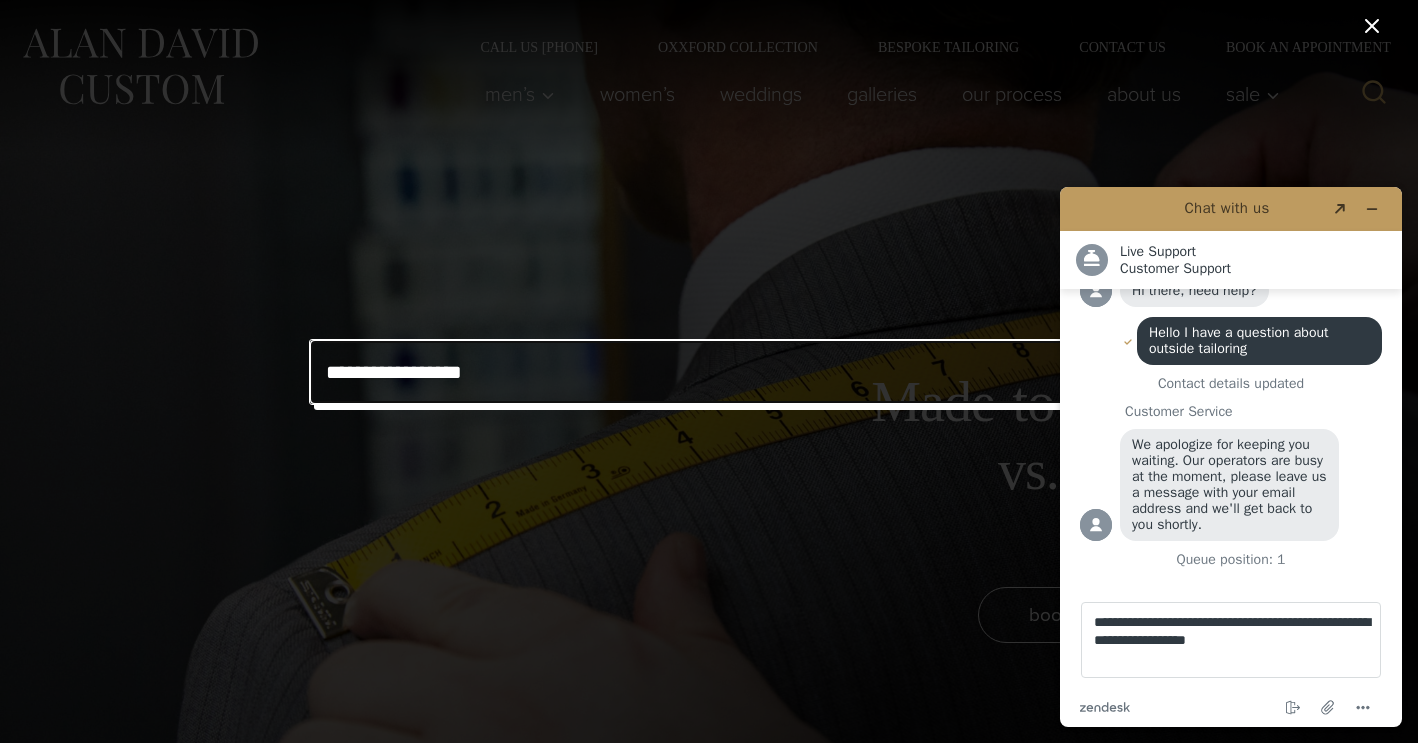 type on "**********" 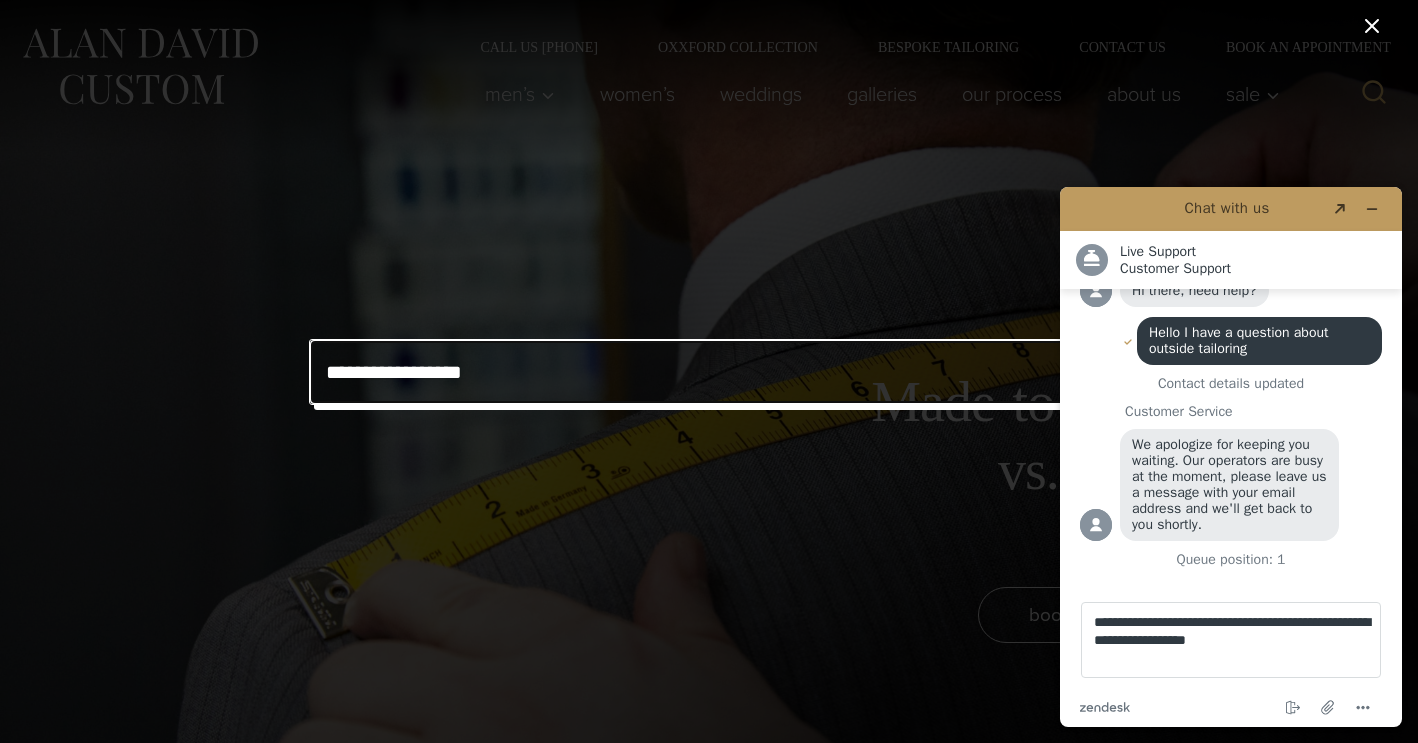 click on "******" at bounding box center (1074, 372) 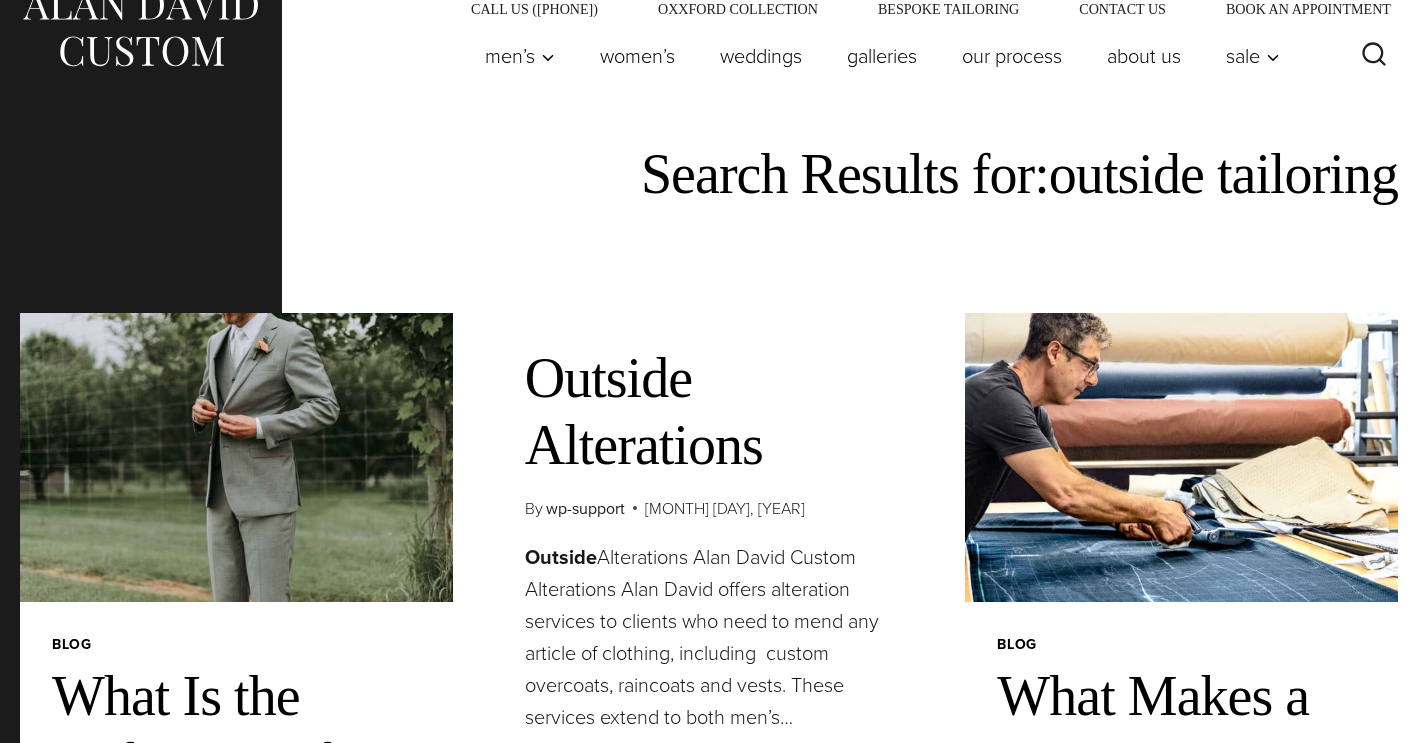 scroll, scrollTop: 154, scrollLeft: 0, axis: vertical 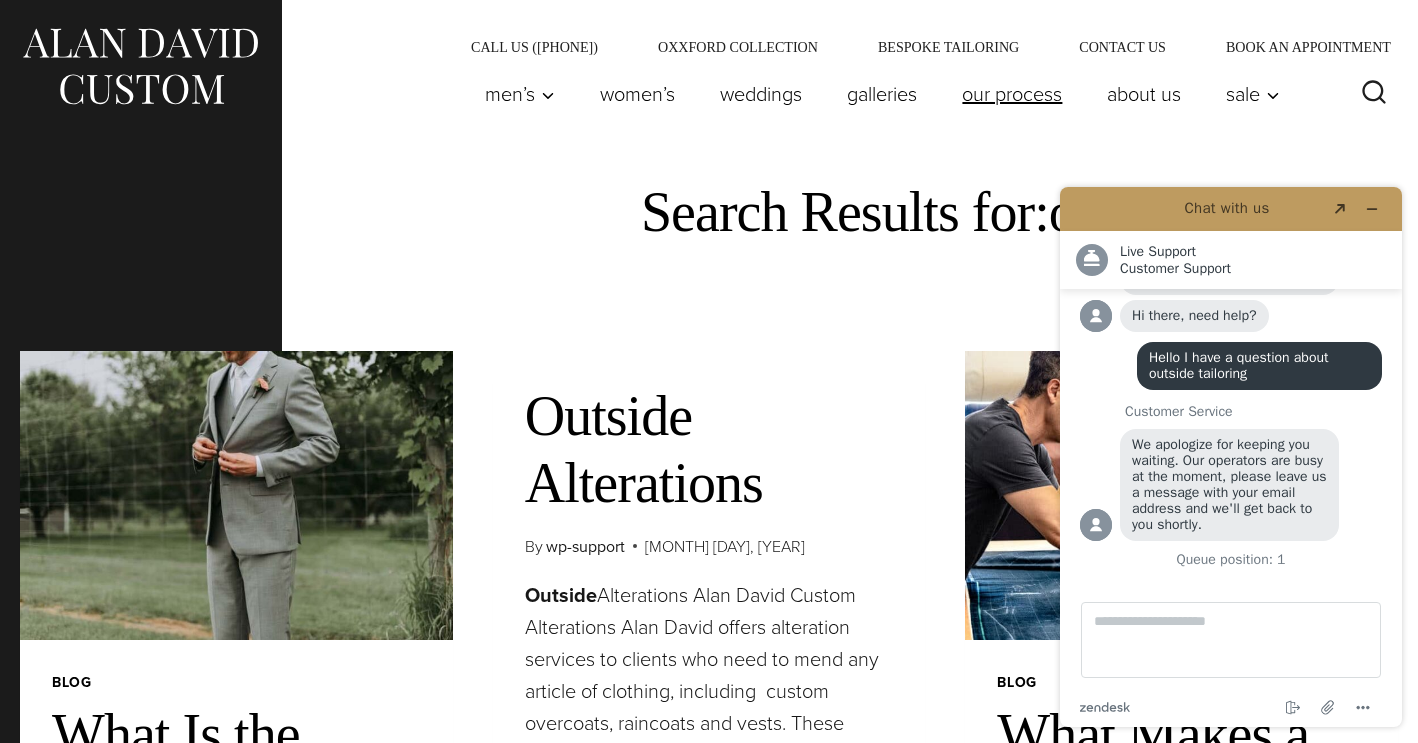 click on "Our Process" at bounding box center [1012, 94] 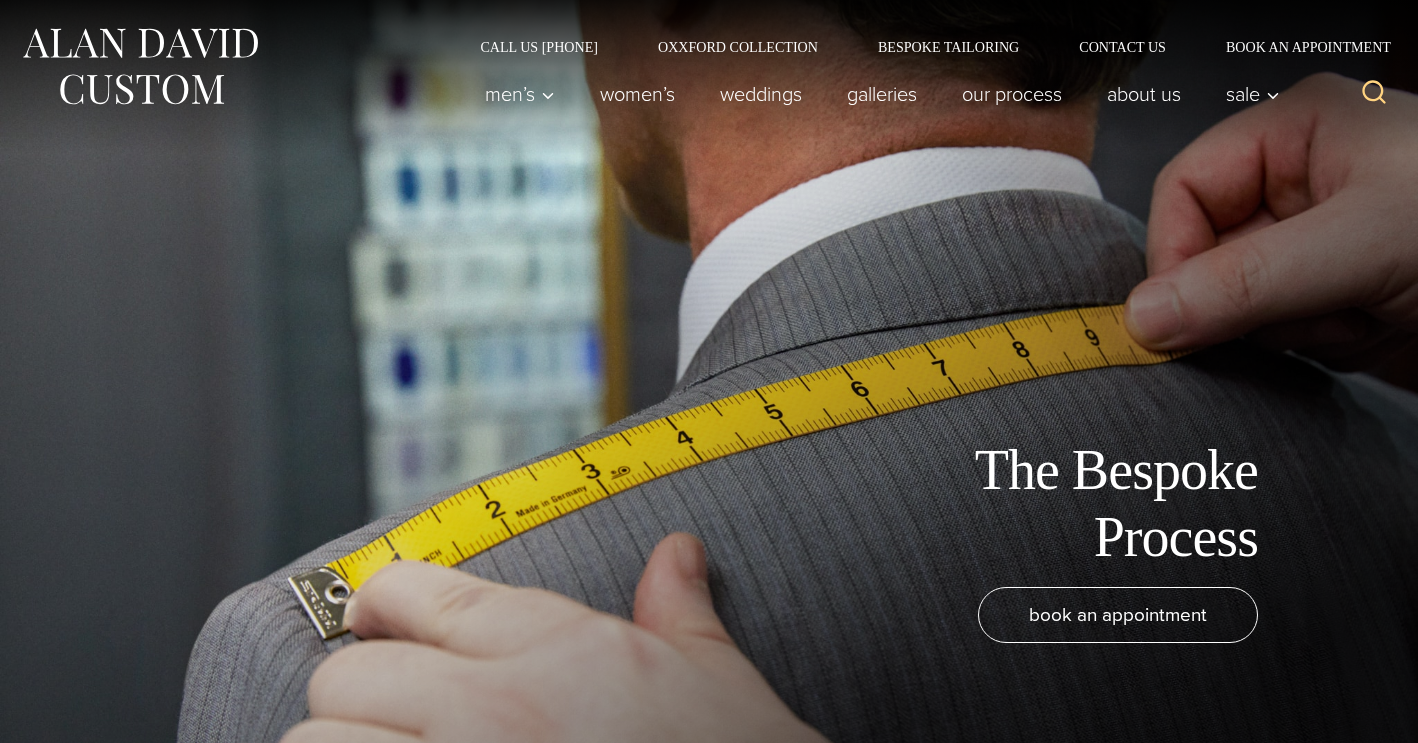 scroll, scrollTop: 0, scrollLeft: 0, axis: both 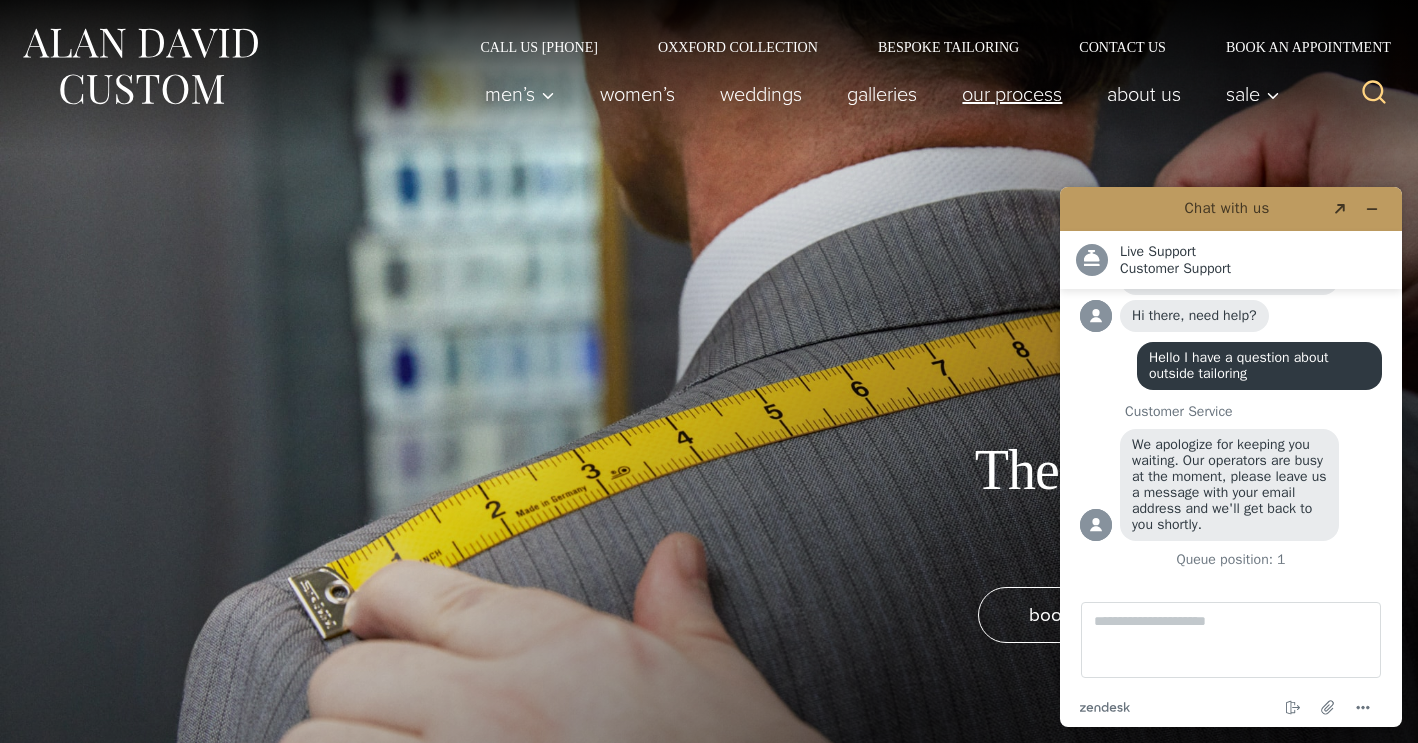 click on "Our Process" at bounding box center (1012, 94) 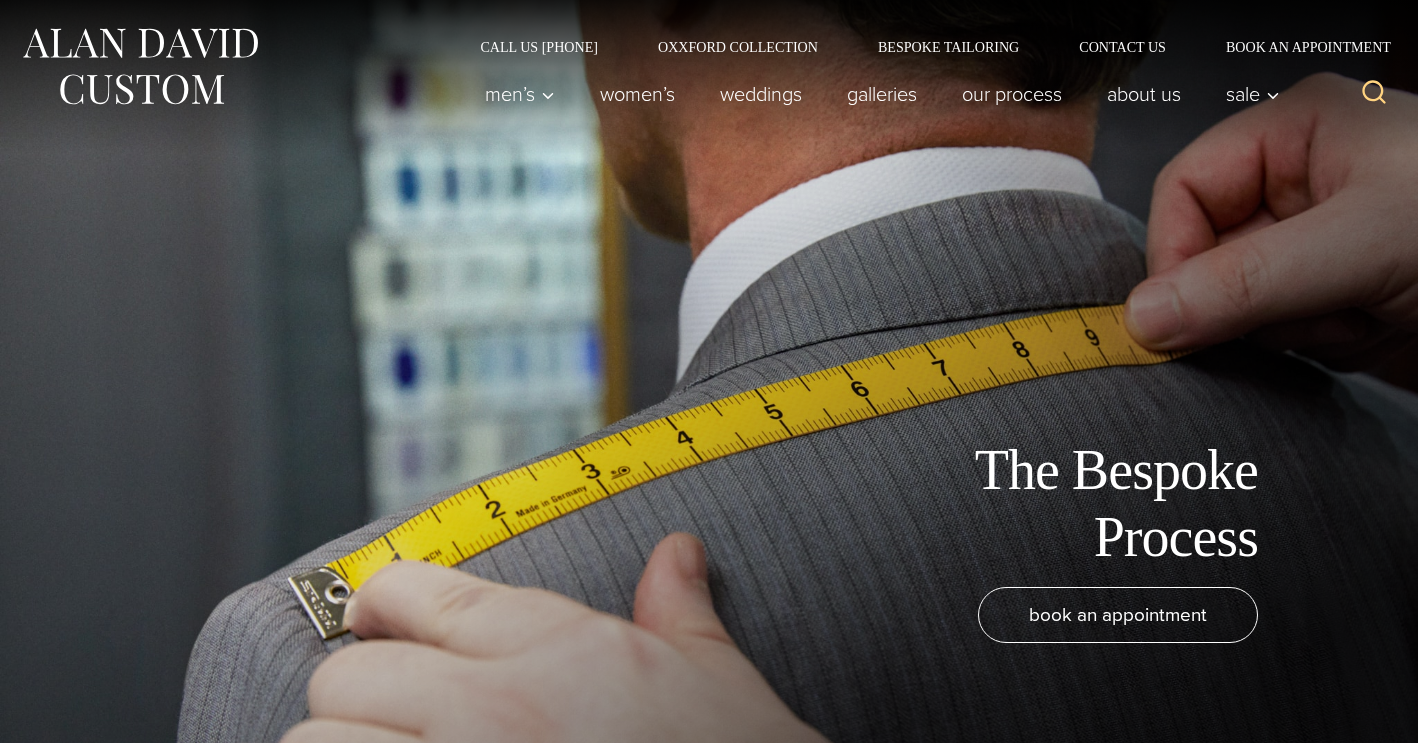 scroll, scrollTop: 0, scrollLeft: 0, axis: both 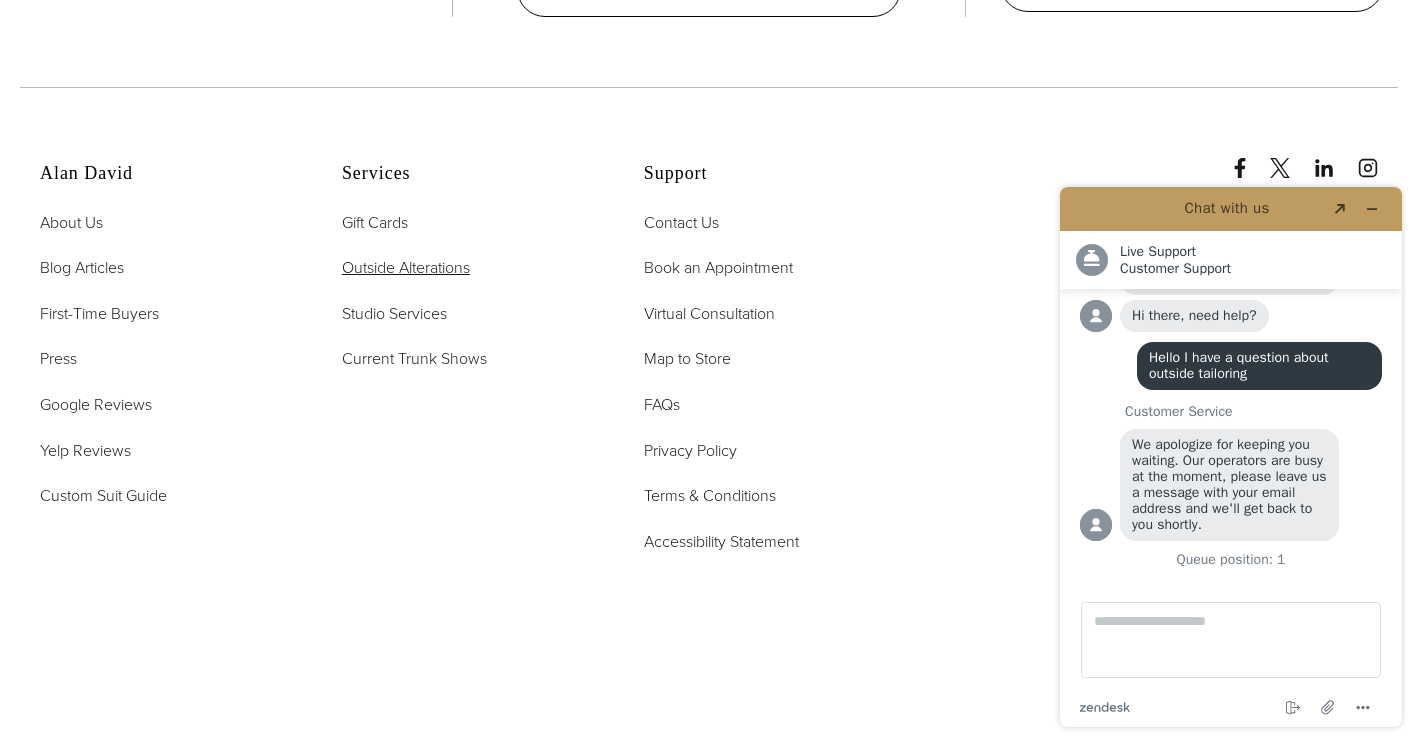 click on "Outside Alterations" at bounding box center [406, 267] 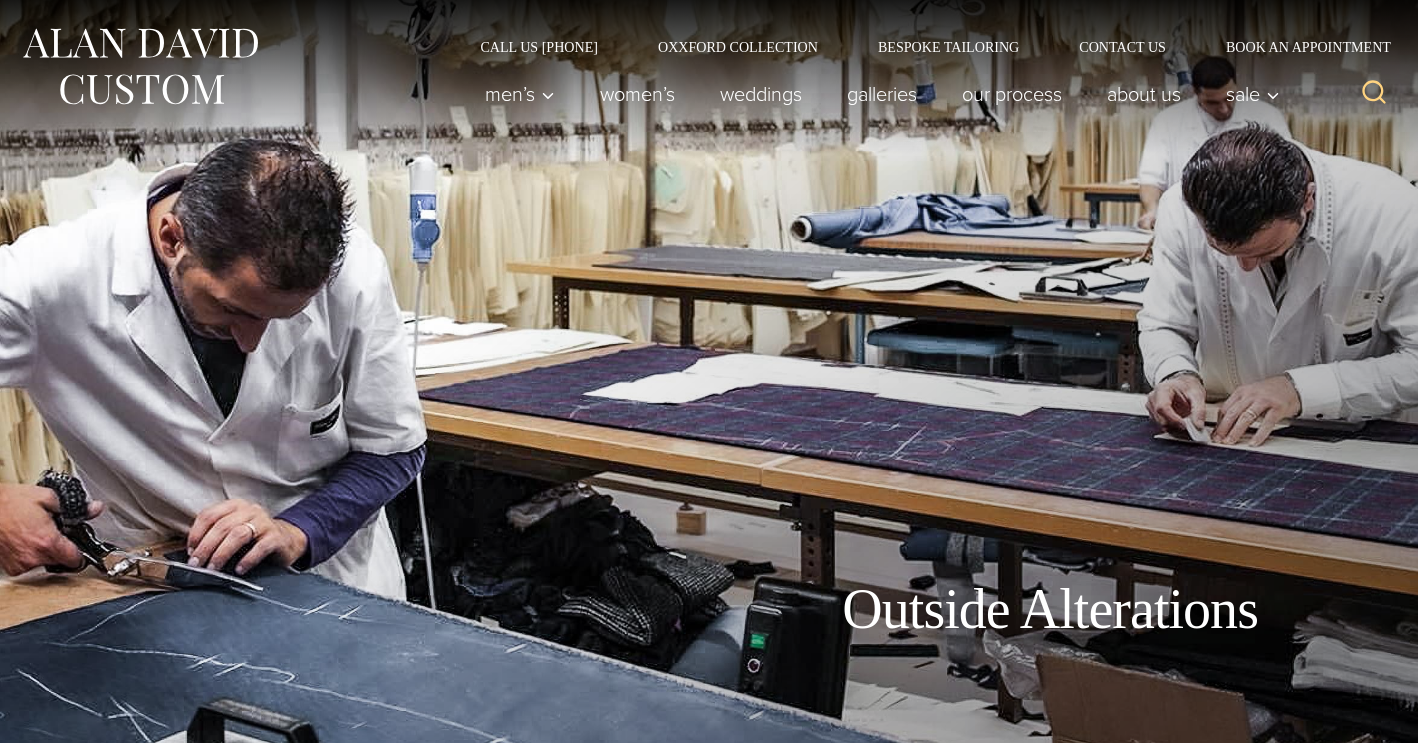 scroll, scrollTop: 790, scrollLeft: 0, axis: vertical 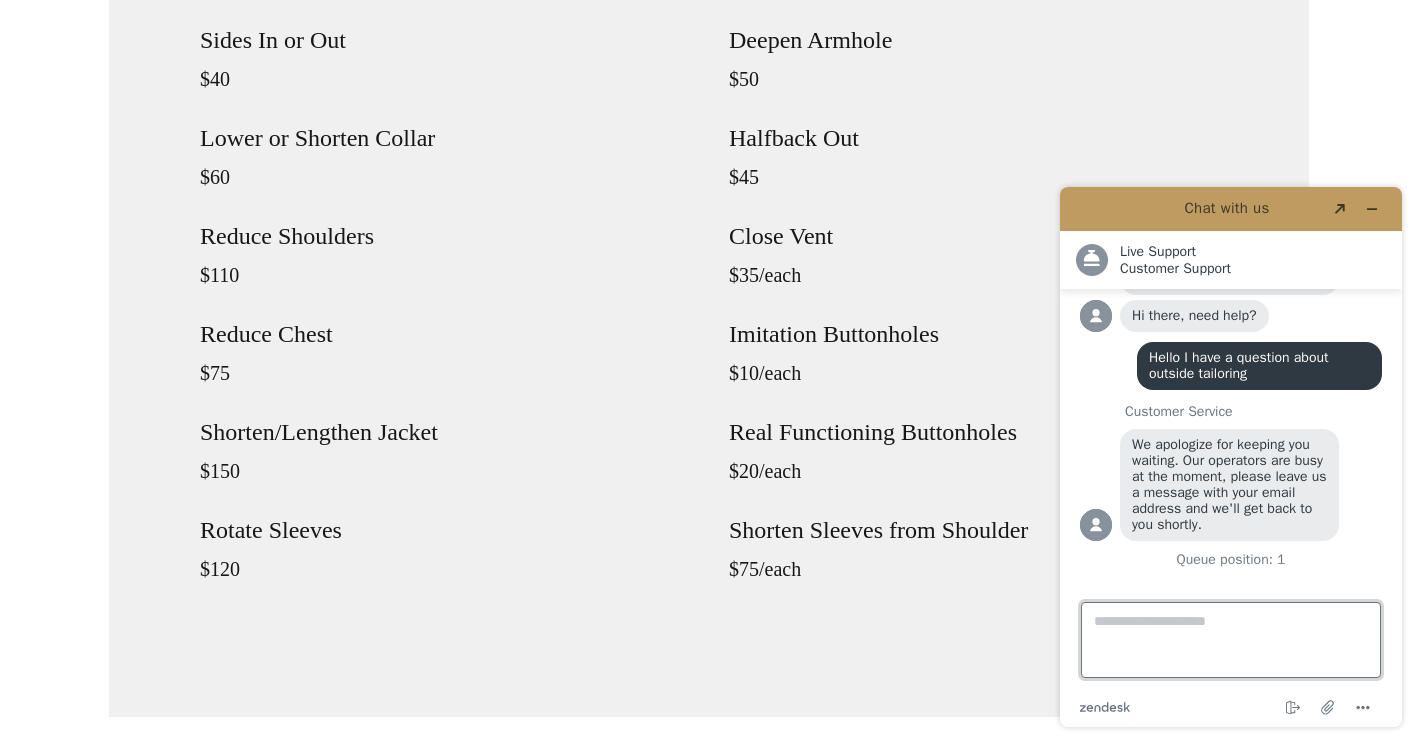 click on "Type a message here..." at bounding box center [1231, 640] 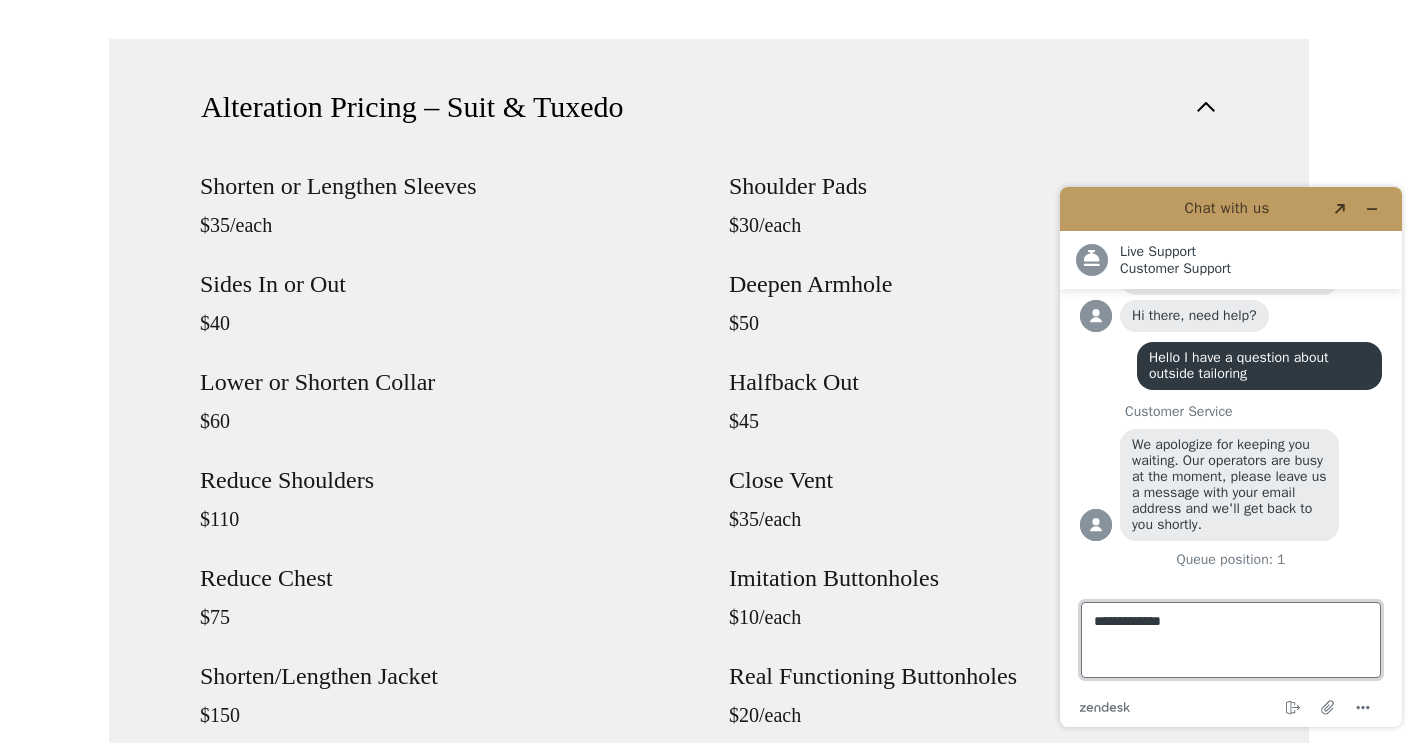 scroll, scrollTop: 1747, scrollLeft: 0, axis: vertical 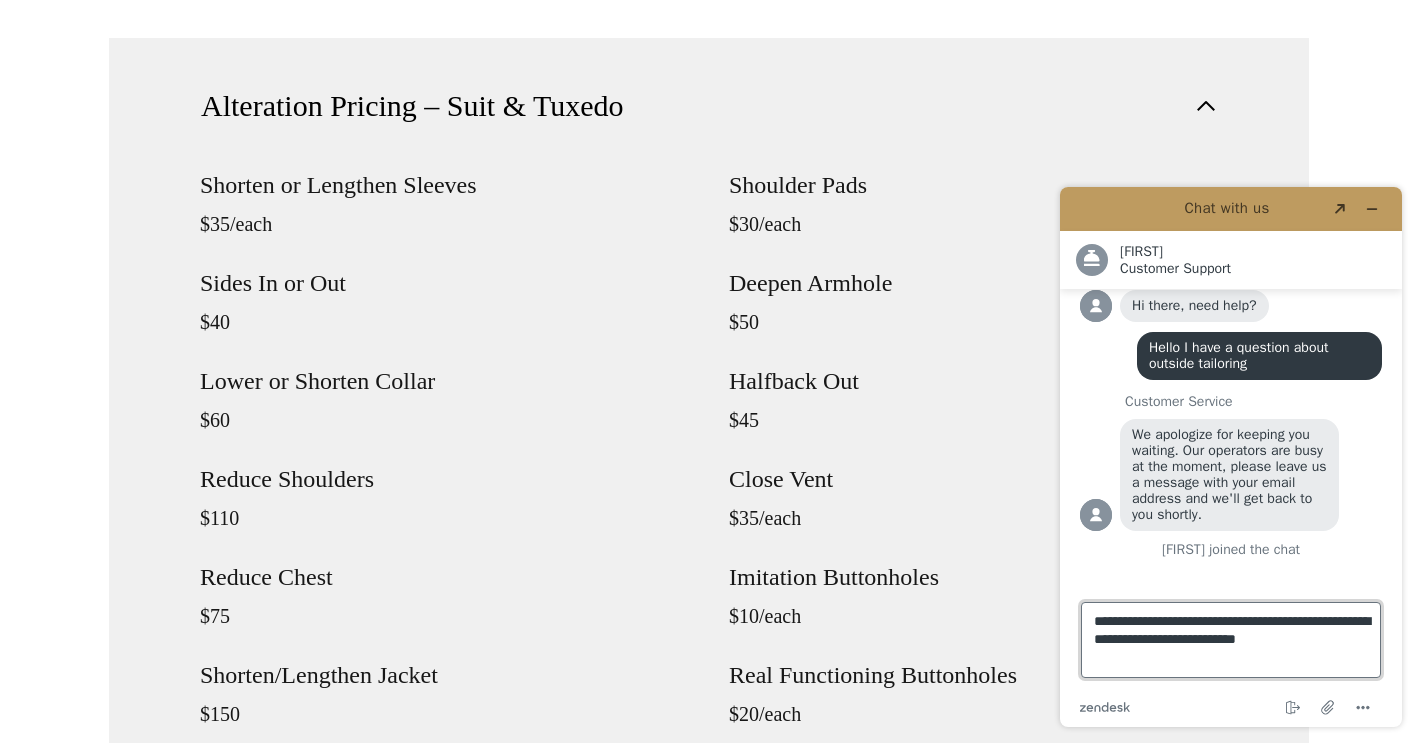 click on "**********" at bounding box center (1231, 640) 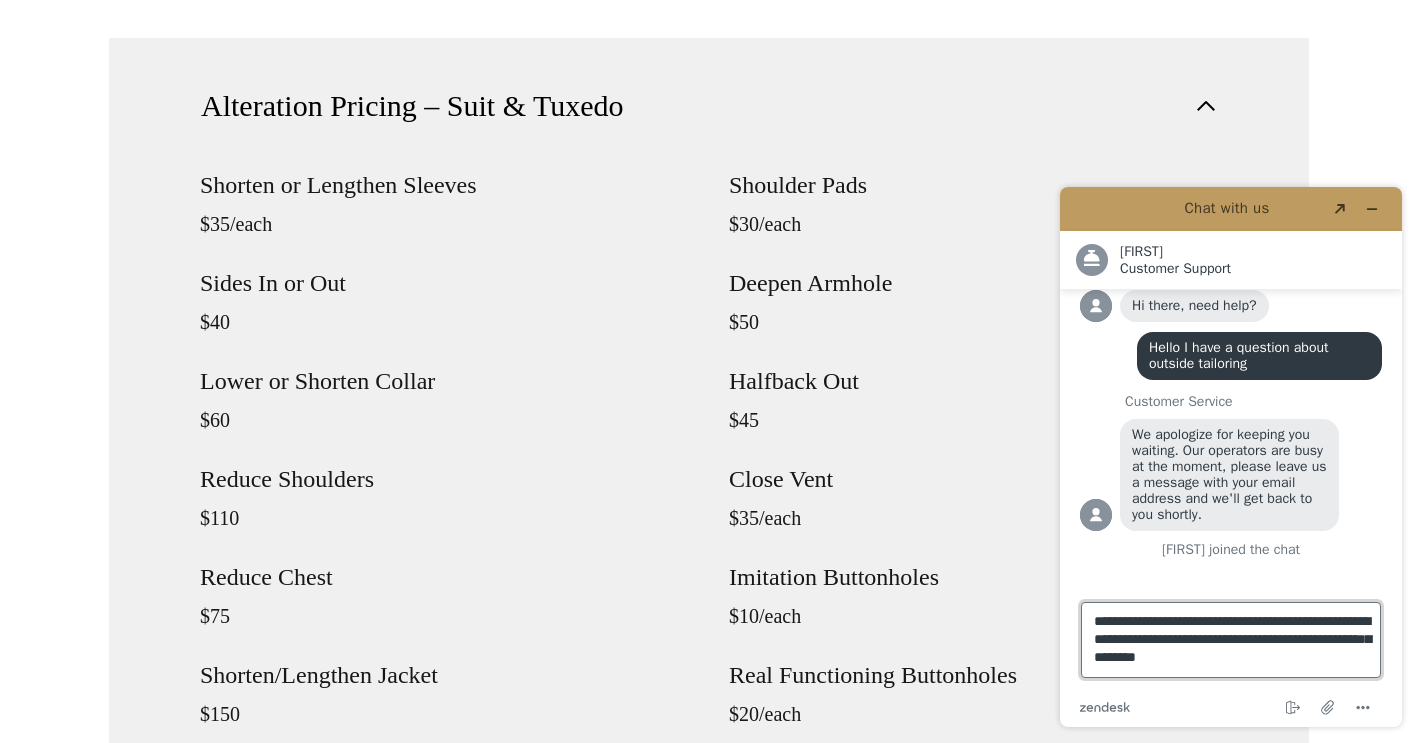 scroll, scrollTop: 7, scrollLeft: 0, axis: vertical 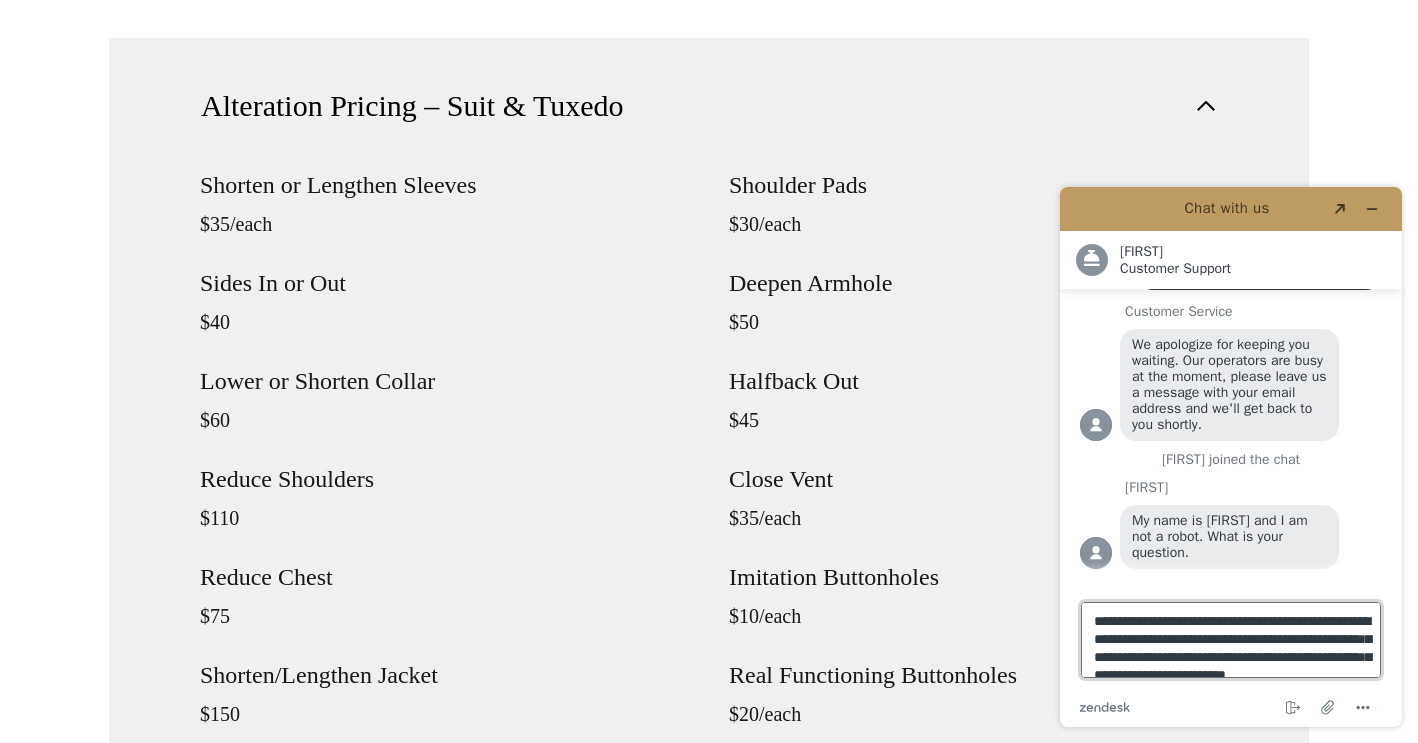 click on "**********" at bounding box center [1231, 640] 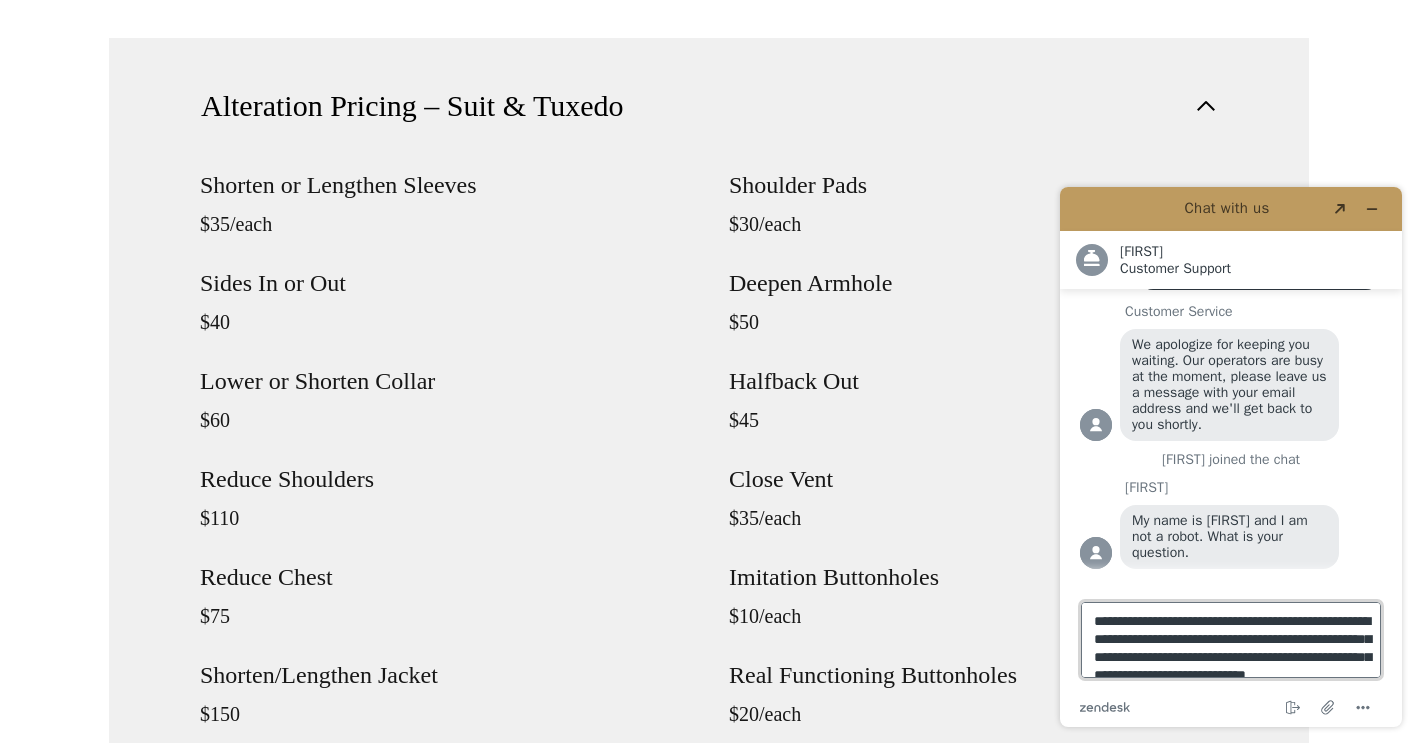 type on "**********" 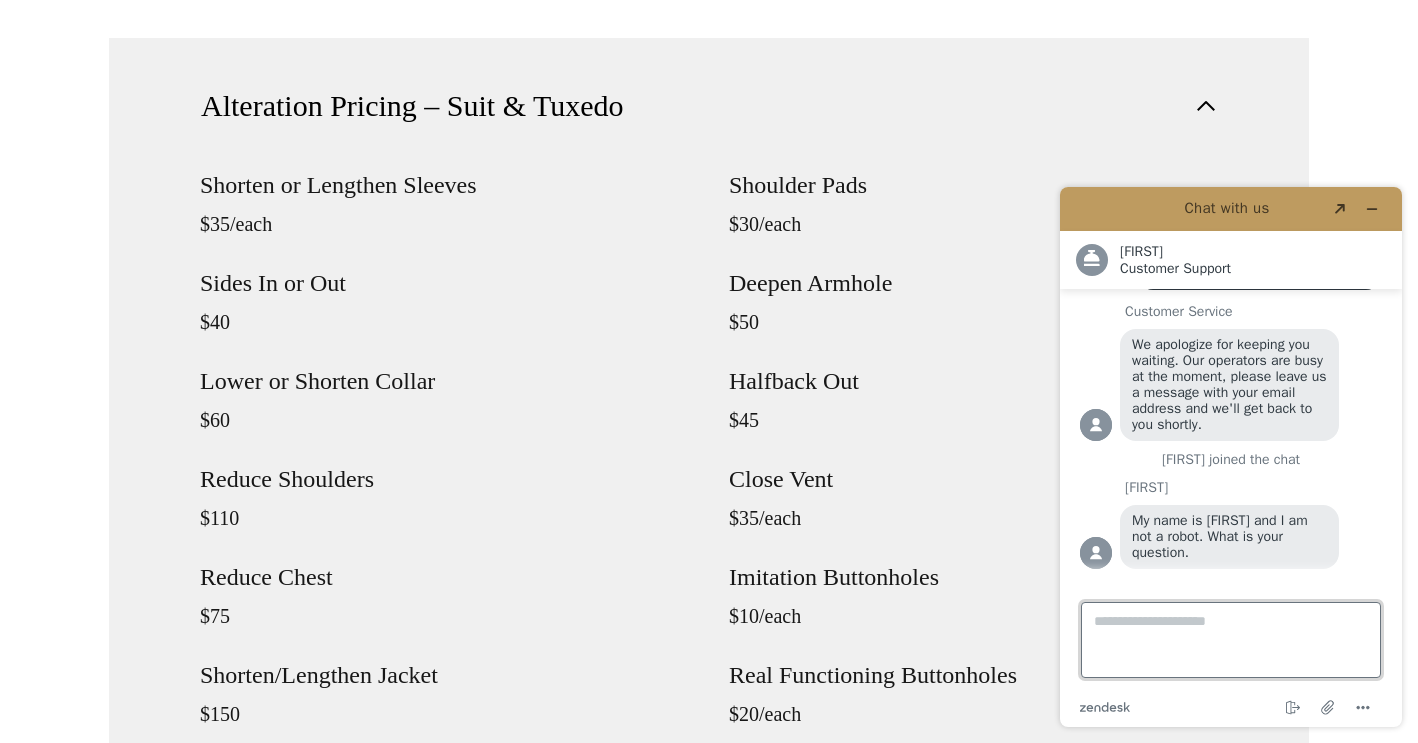 scroll, scrollTop: 0, scrollLeft: 0, axis: both 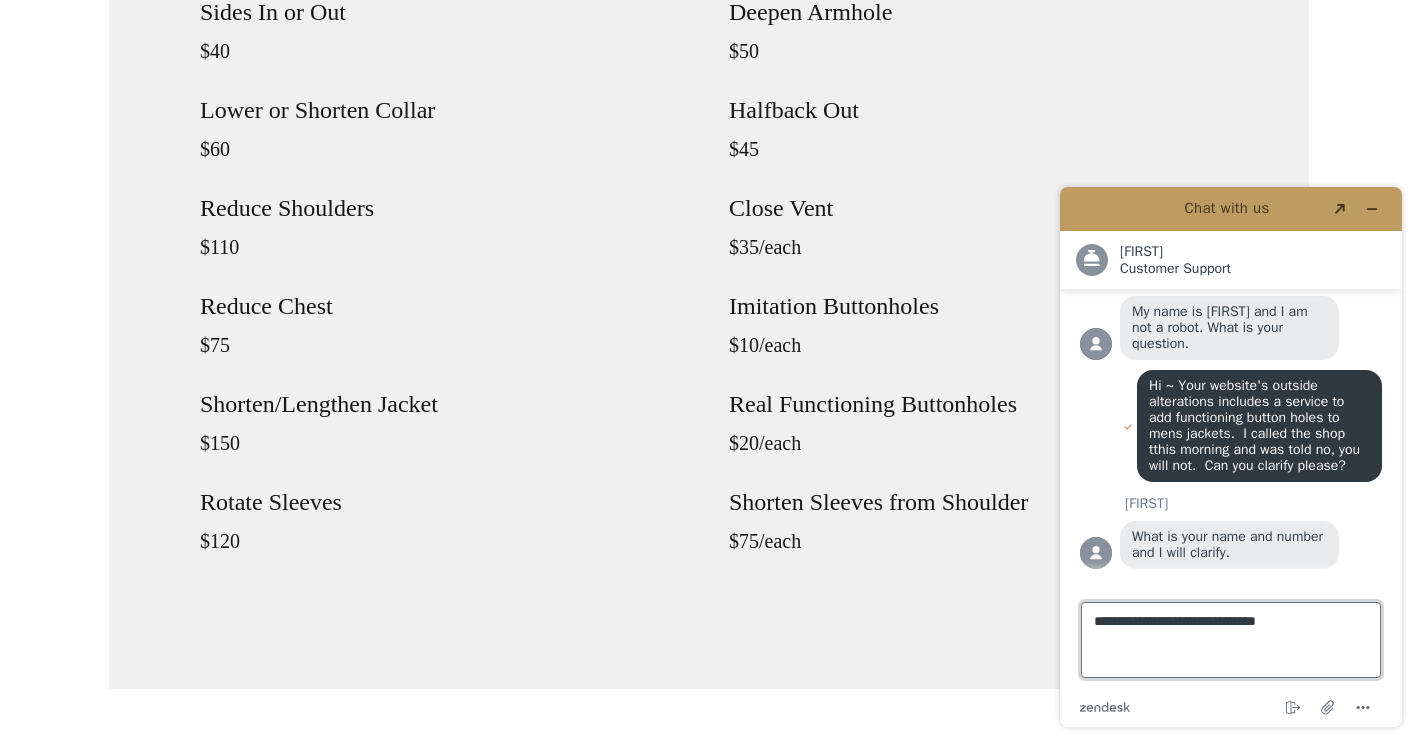 click on "**********" at bounding box center [1231, 640] 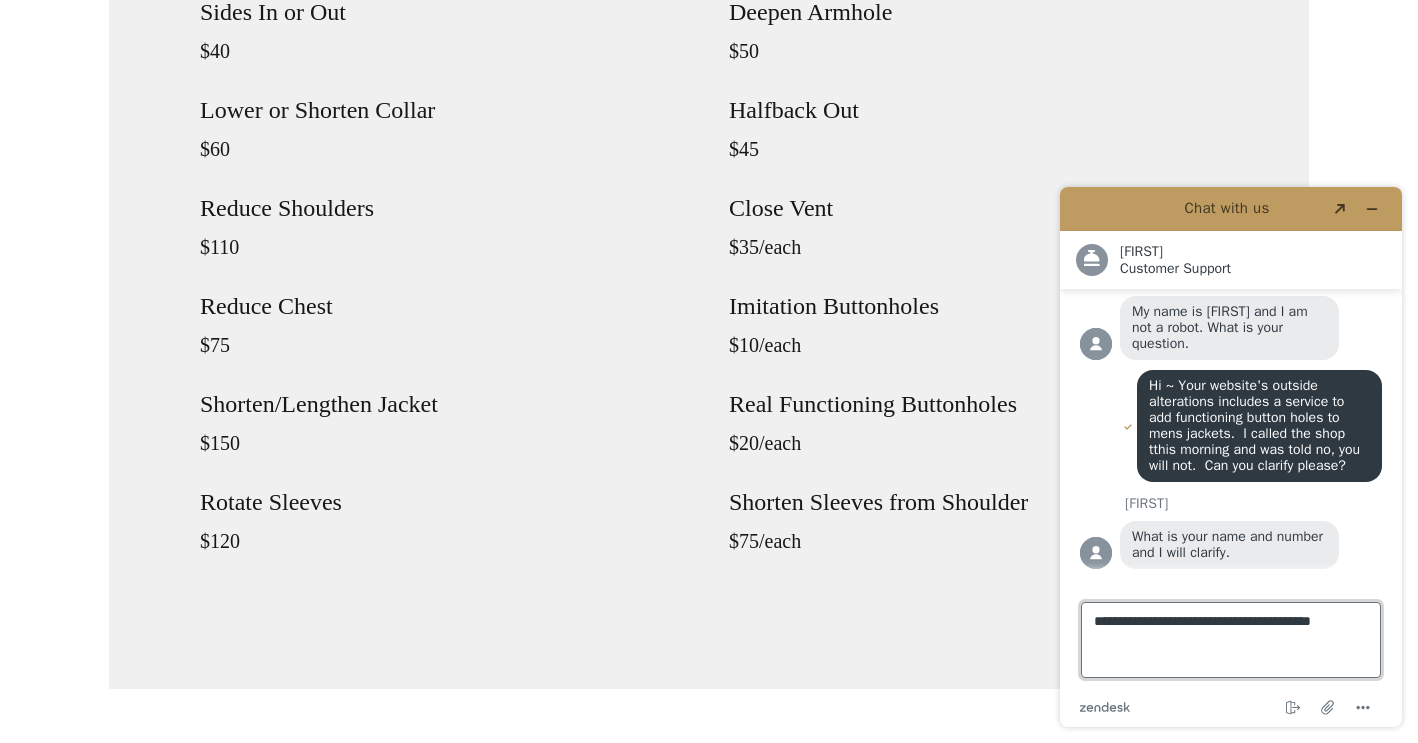 type on "**********" 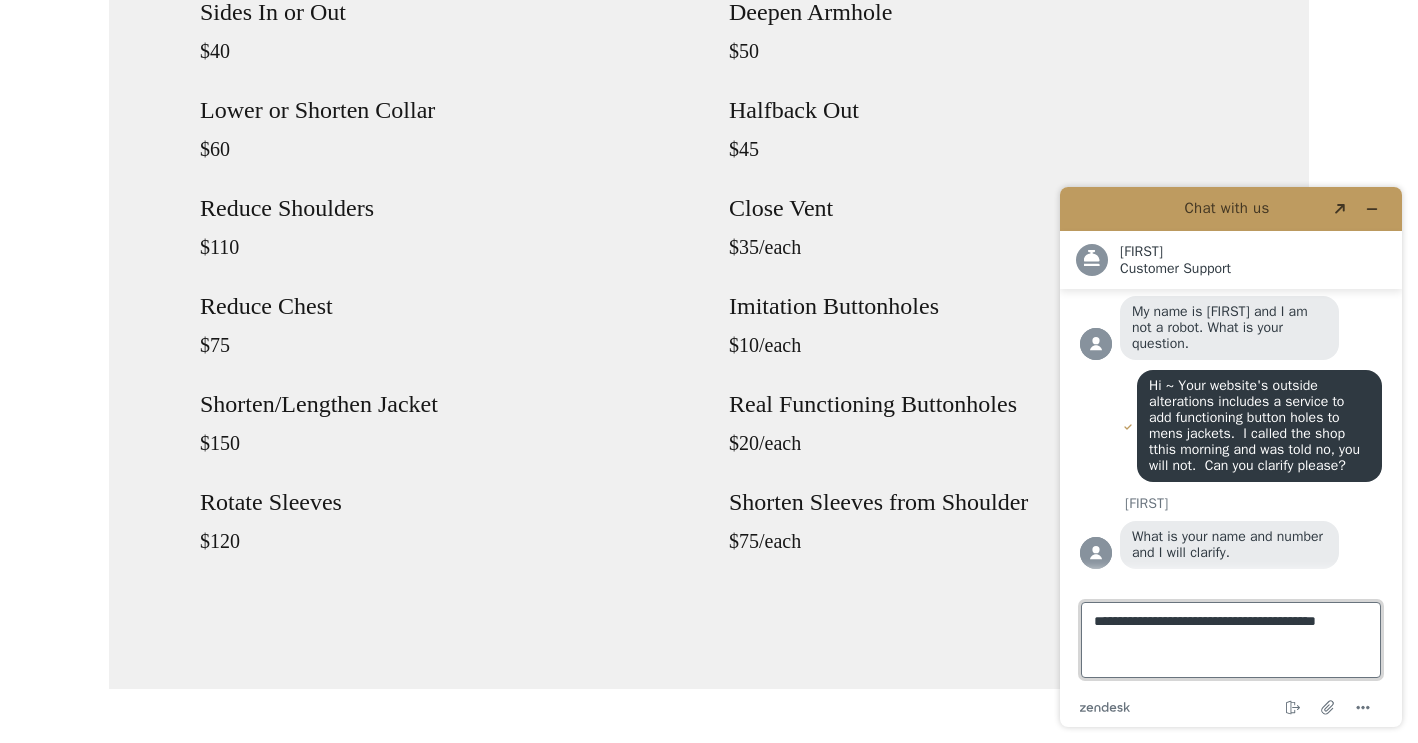 type 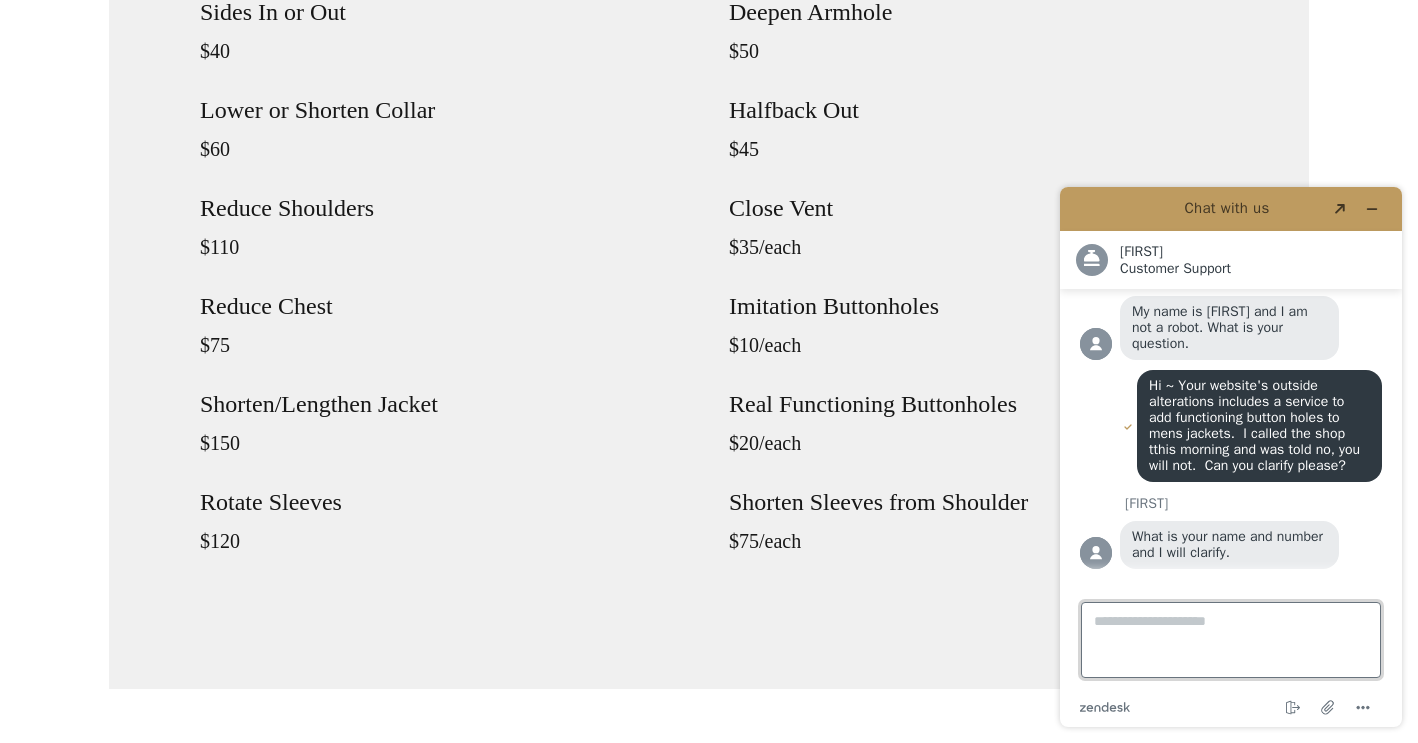 scroll, scrollTop: 634, scrollLeft: 0, axis: vertical 